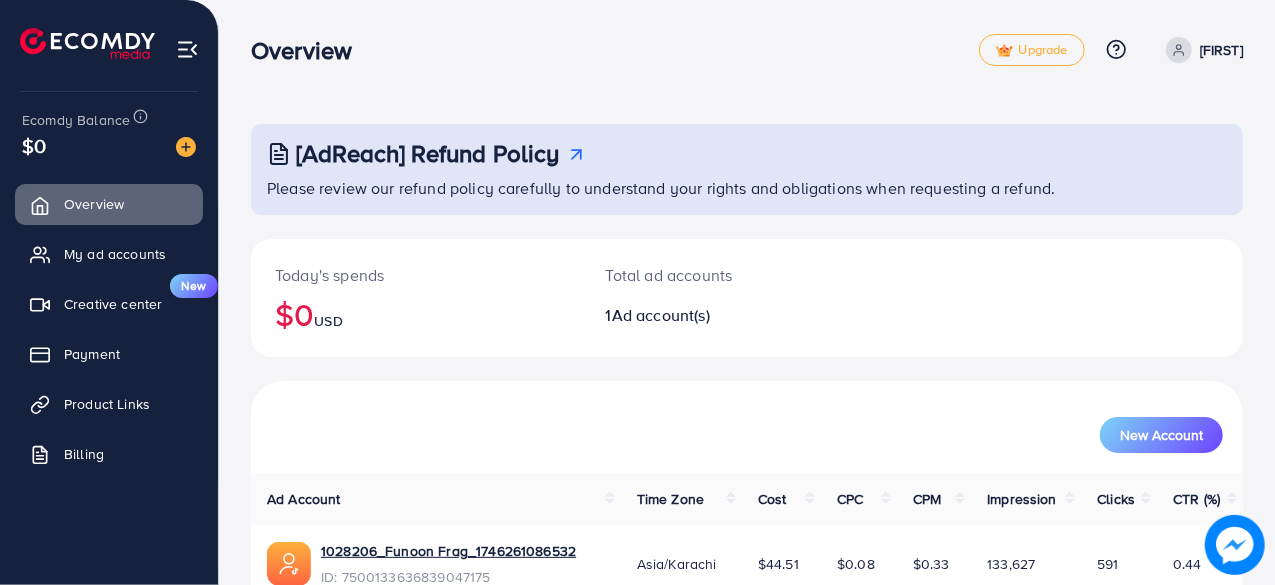 scroll, scrollTop: 102, scrollLeft: 0, axis: vertical 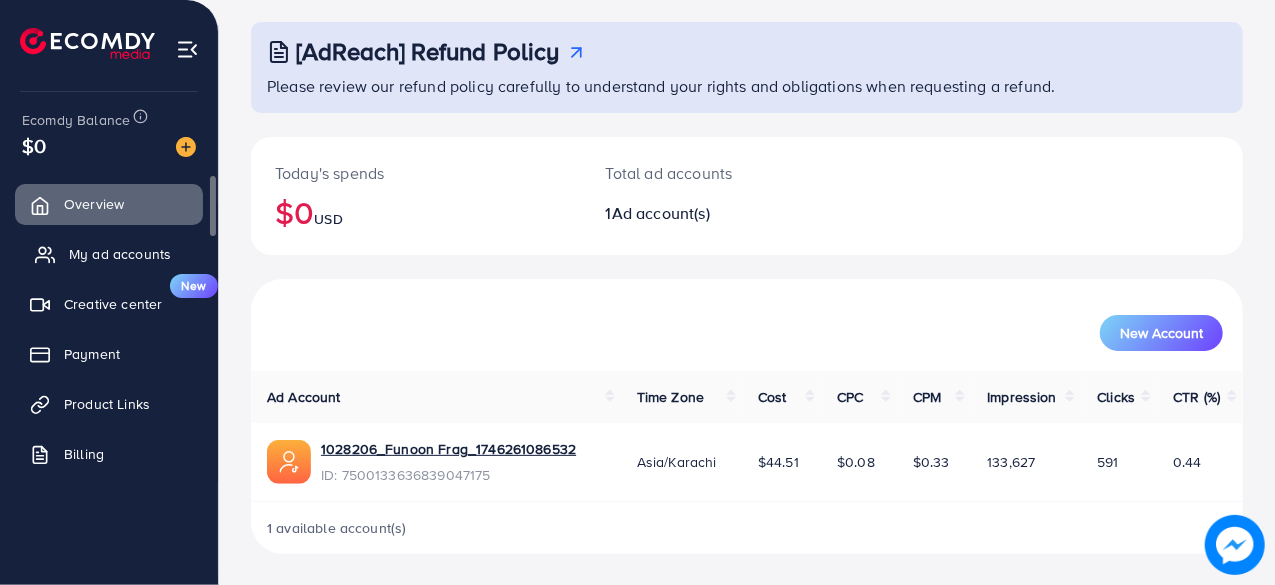 click on "My ad accounts" at bounding box center [120, 254] 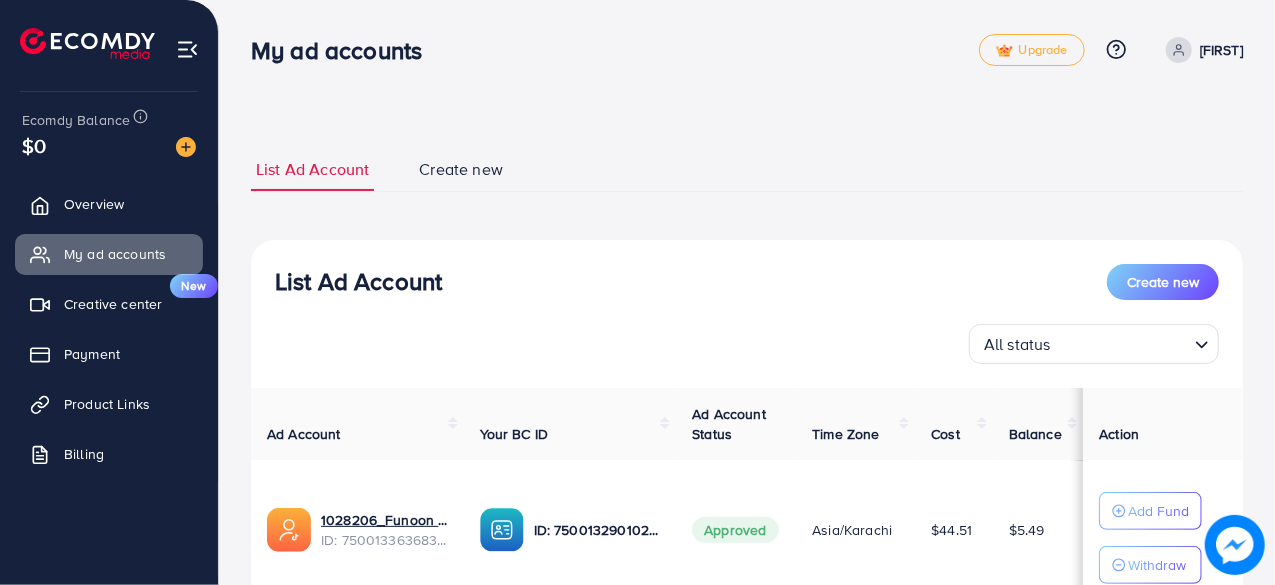 scroll, scrollTop: 158, scrollLeft: 0, axis: vertical 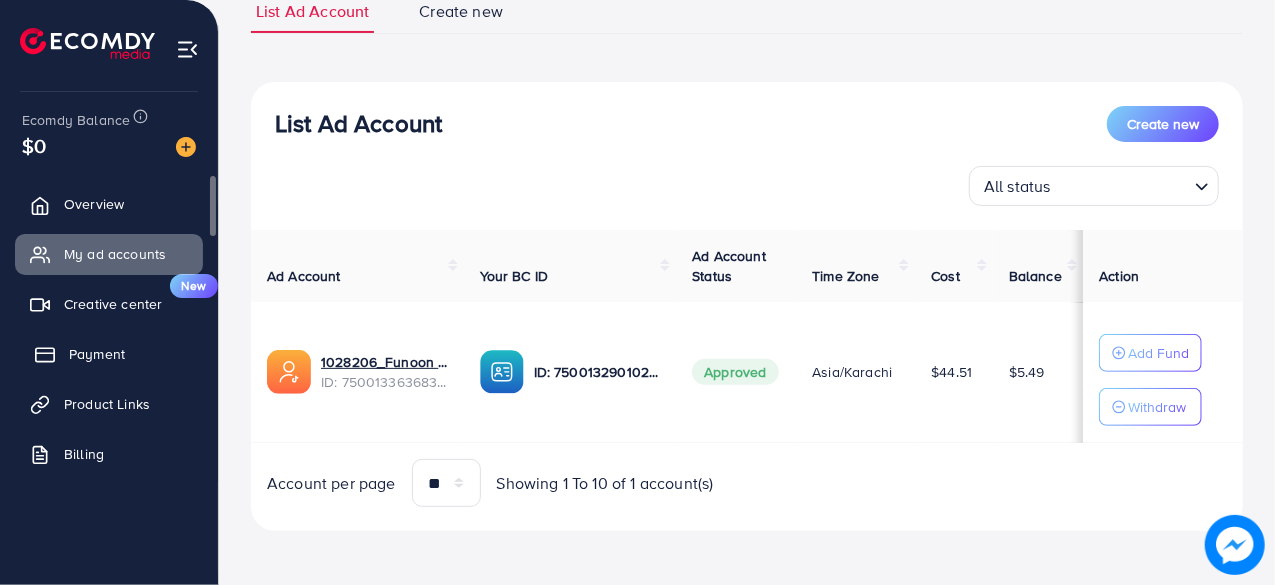 click on "Payment" at bounding box center (97, 354) 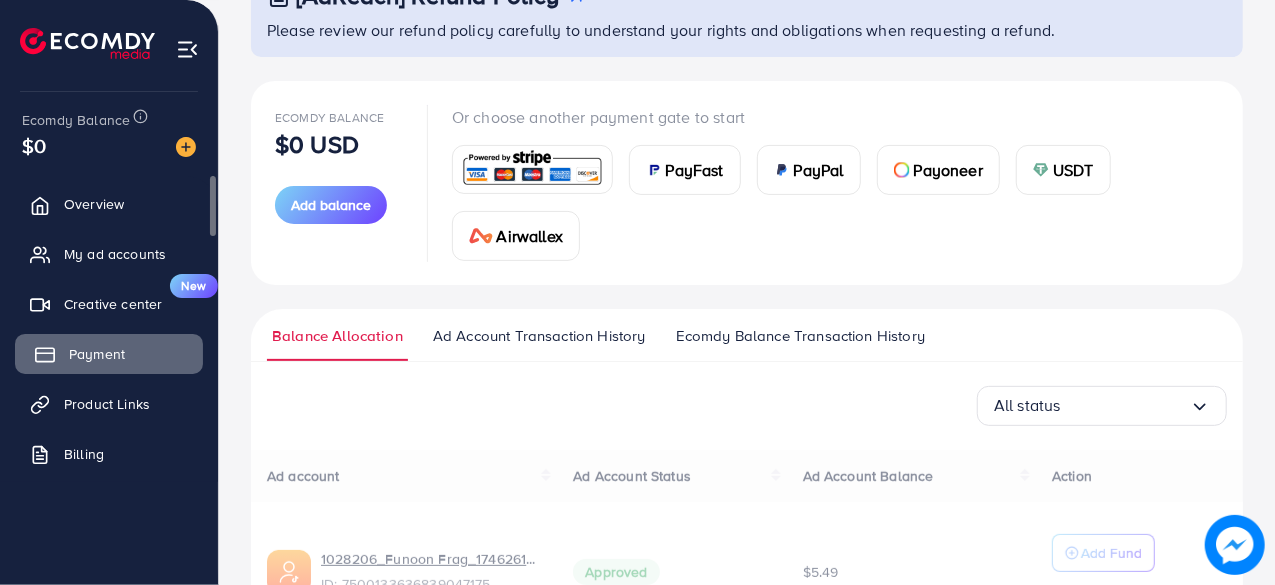 scroll, scrollTop: 0, scrollLeft: 0, axis: both 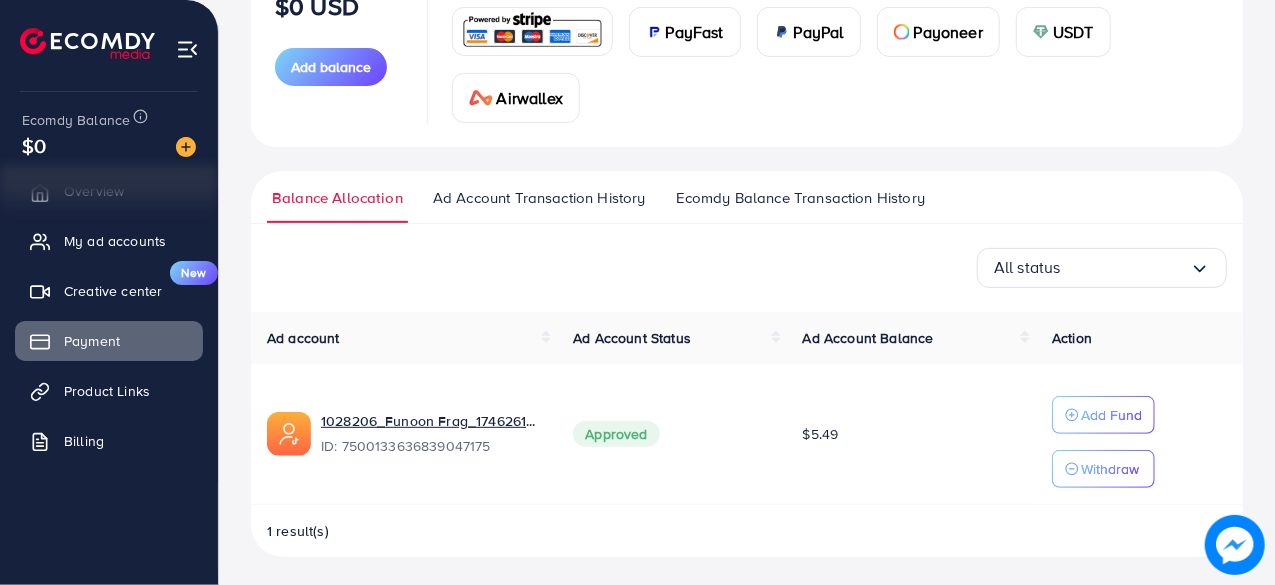 click on "Ad Account Transaction History" at bounding box center [539, 198] 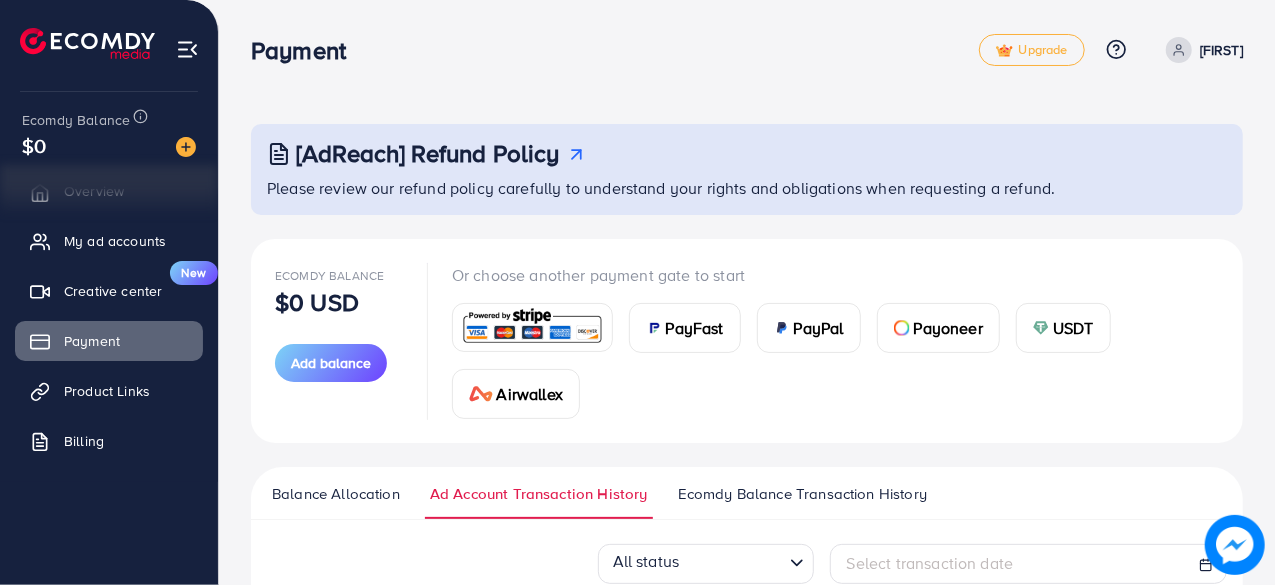 scroll, scrollTop: 234, scrollLeft: 0, axis: vertical 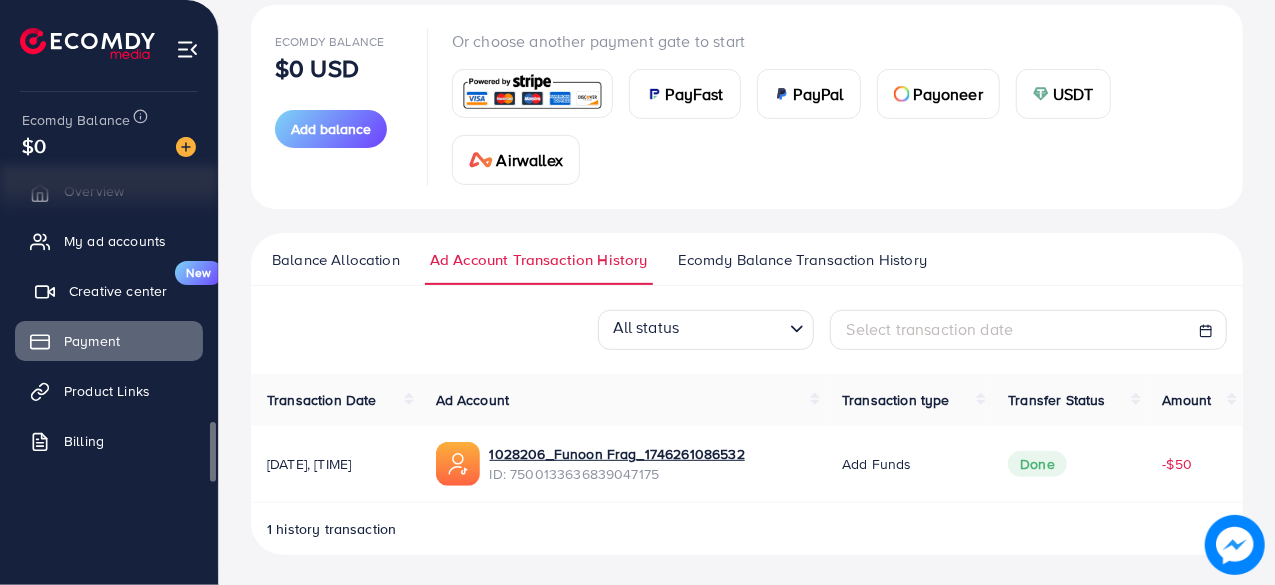 click on "Creative center" at bounding box center [118, 291] 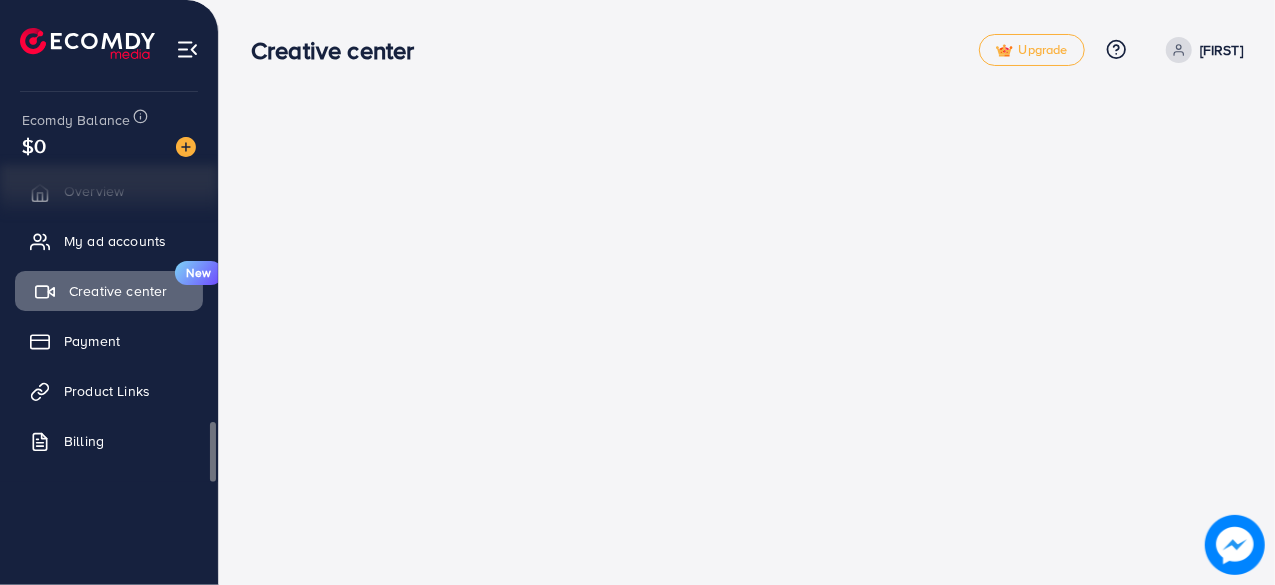 scroll, scrollTop: 0, scrollLeft: 0, axis: both 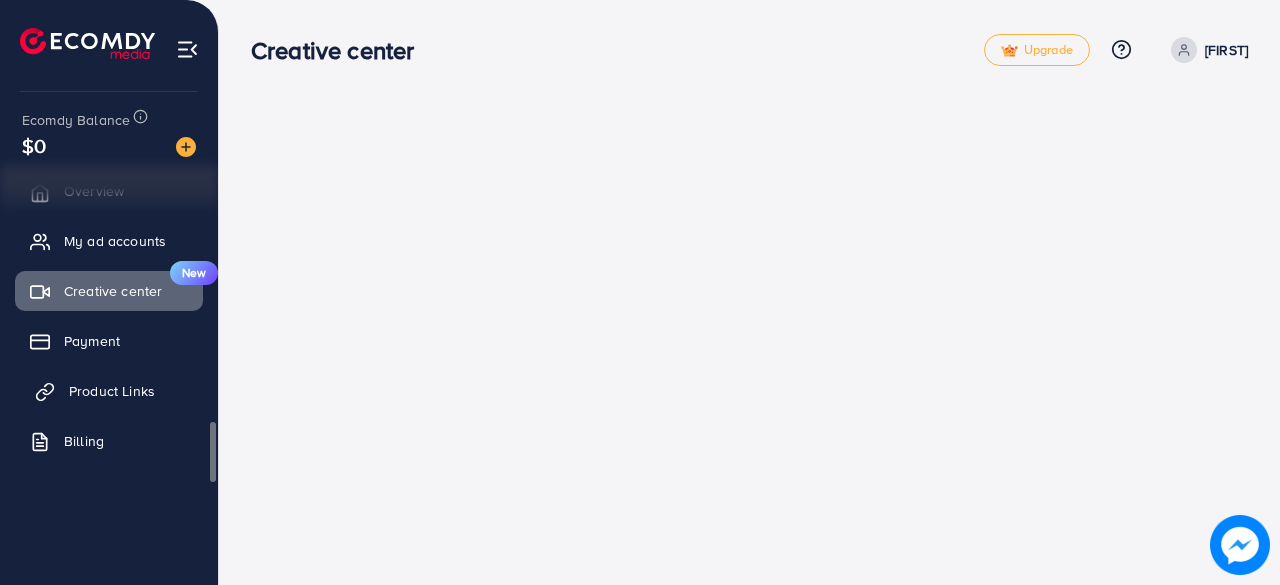click on "Product Links" at bounding box center [112, 391] 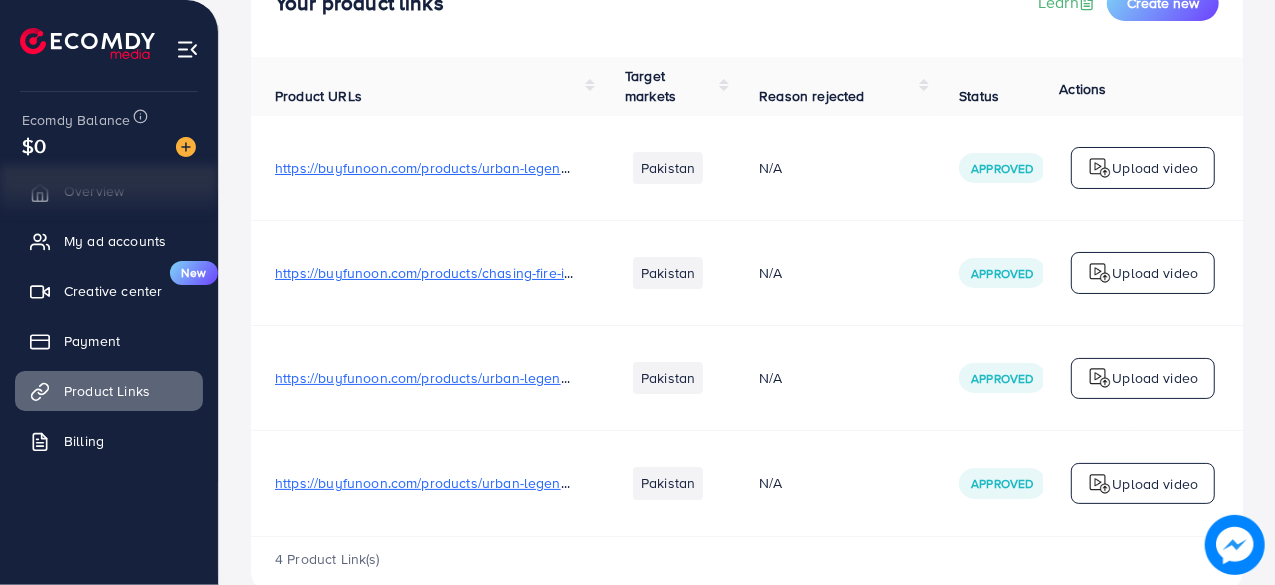 scroll, scrollTop: 148, scrollLeft: 0, axis: vertical 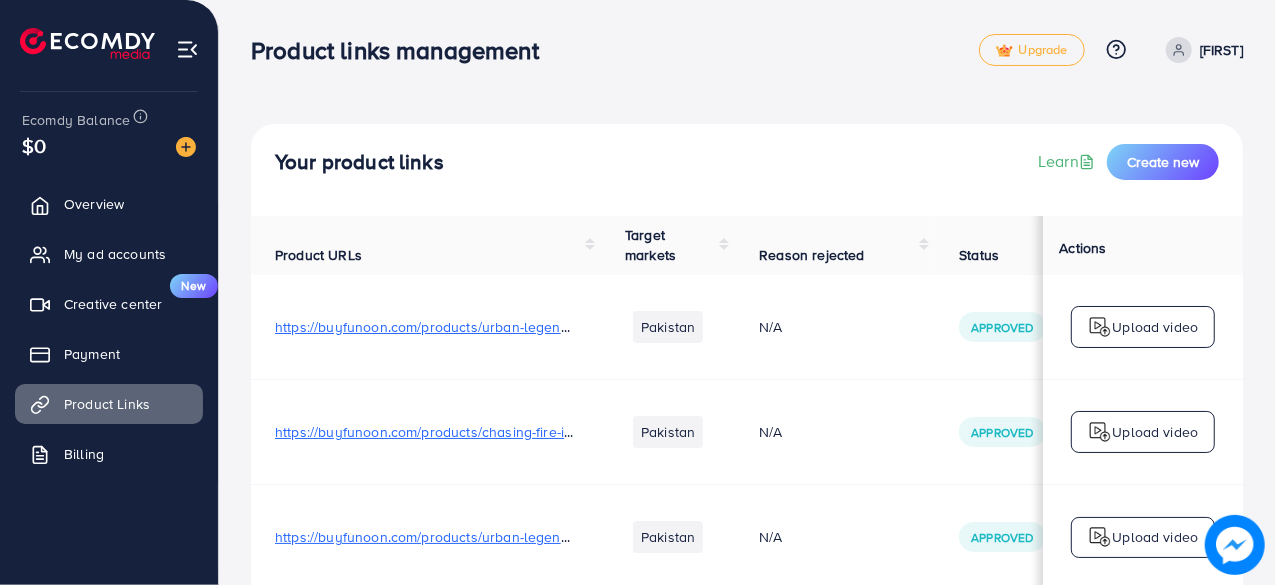 click on "Your product links   Learn   Create new" at bounding box center (747, 170) 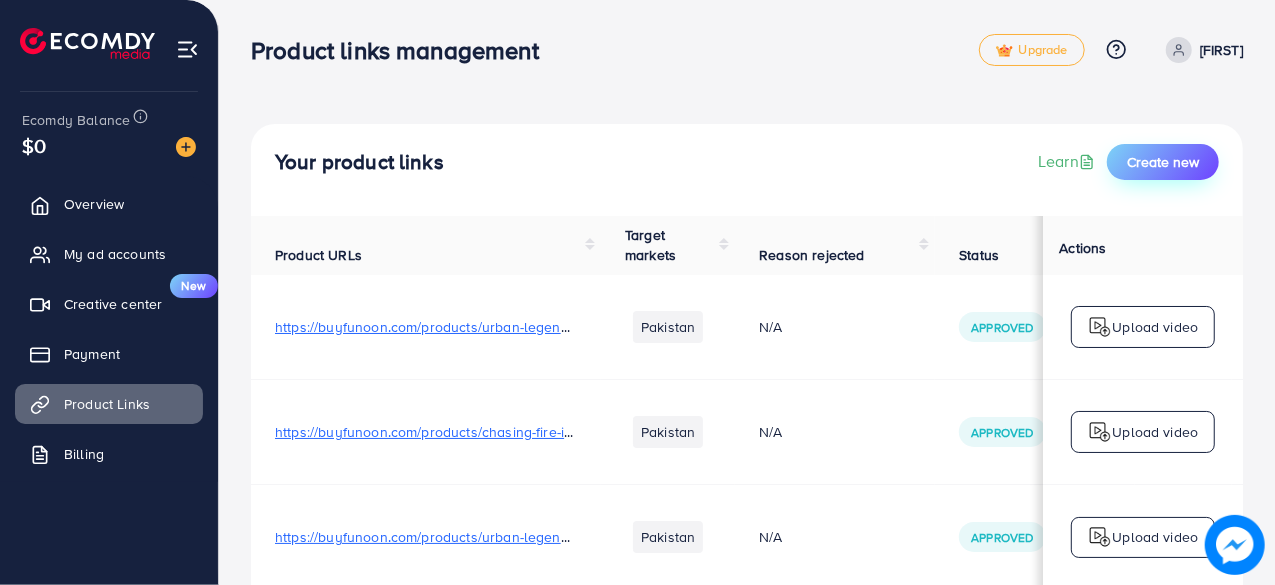 click on "Create new" at bounding box center (1163, 162) 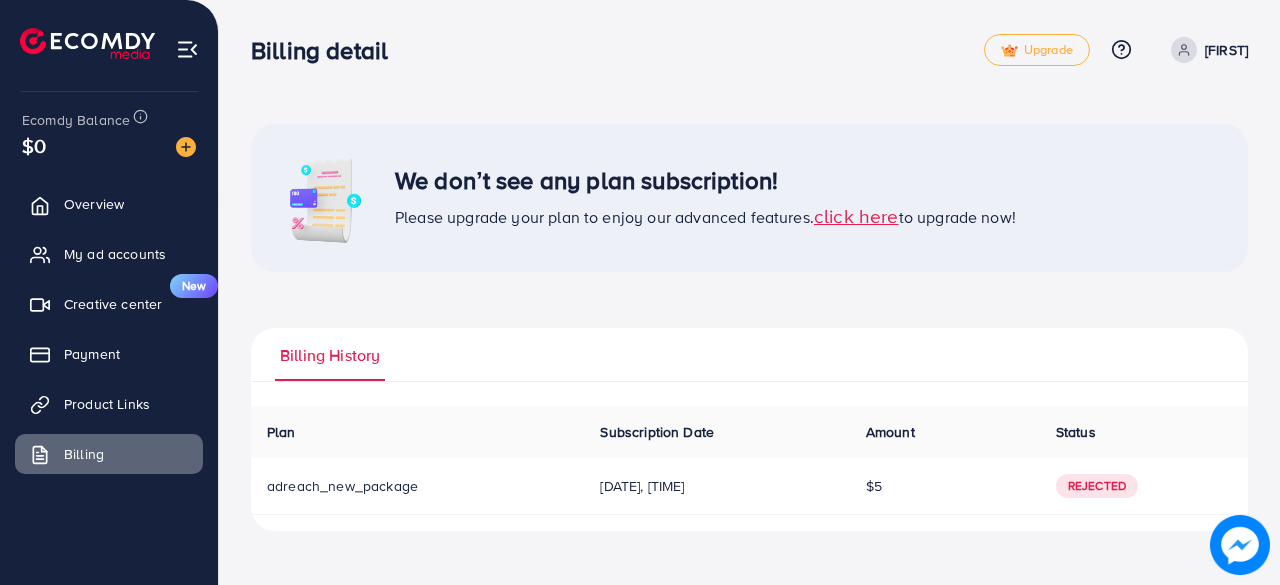 click on "click here" at bounding box center (856, 215) 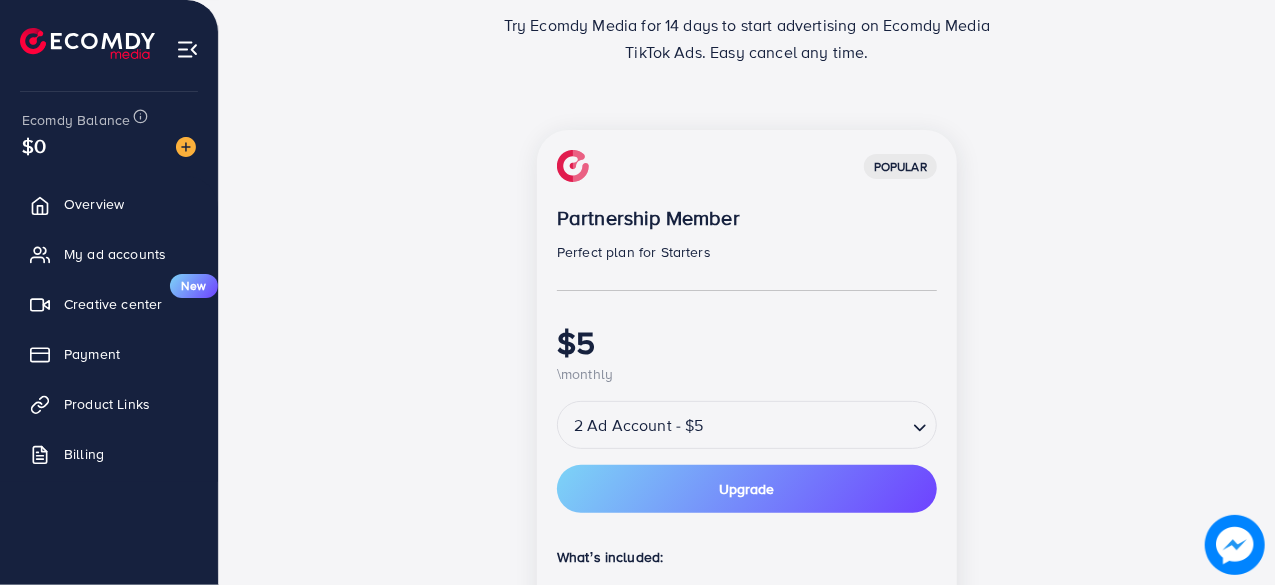 scroll, scrollTop: 0, scrollLeft: 0, axis: both 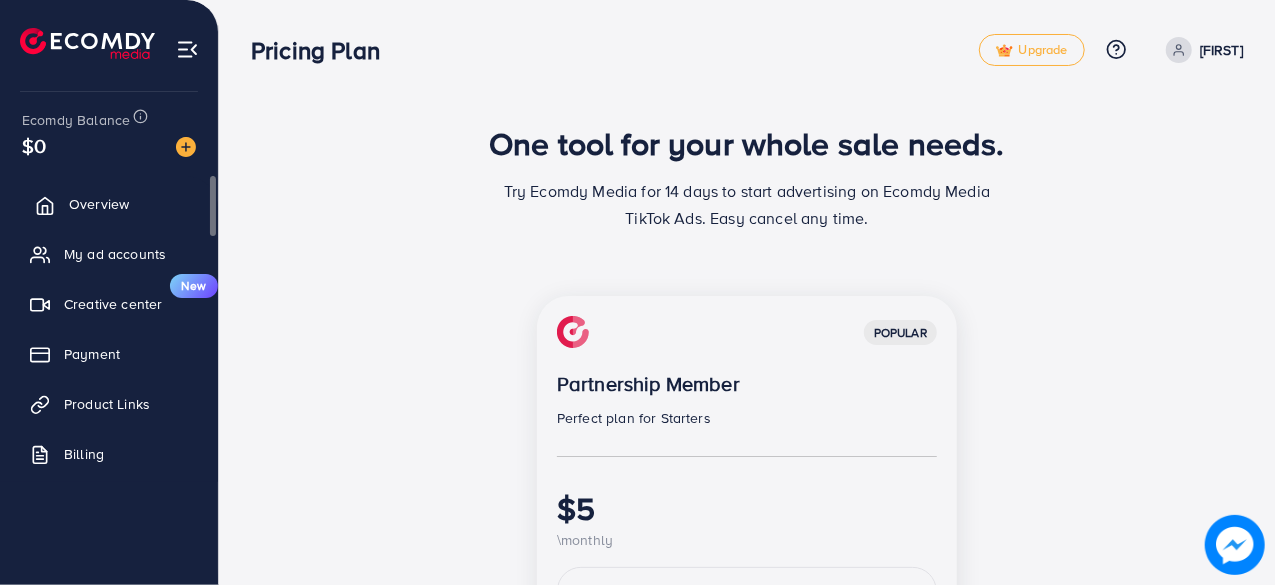 click on "Overview" at bounding box center (109, 204) 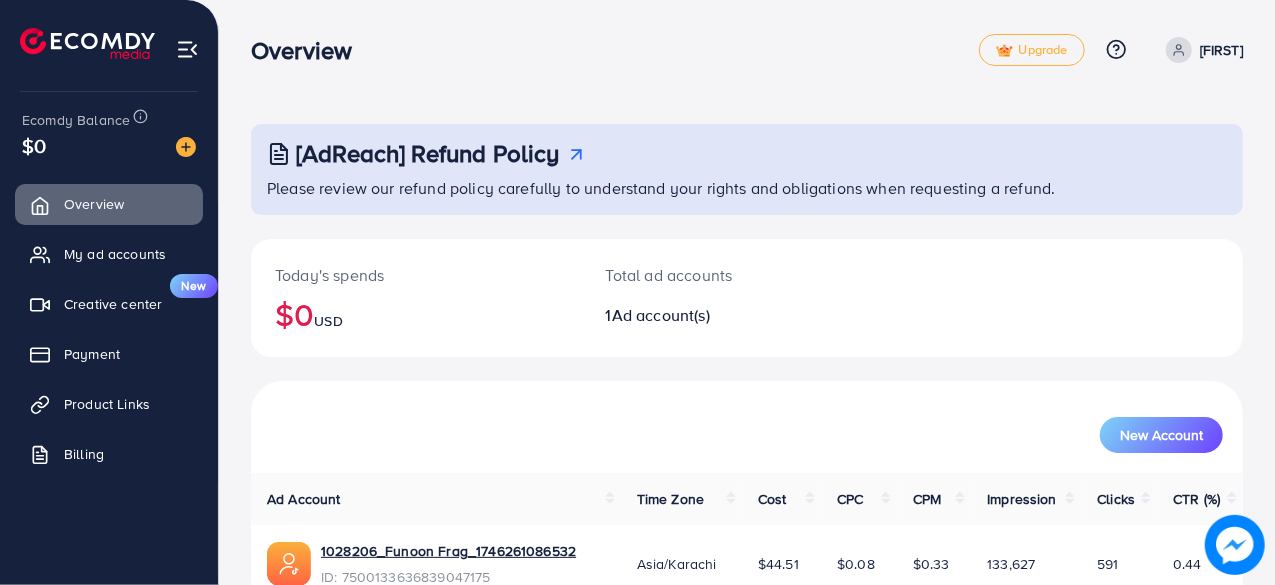 scroll, scrollTop: 102, scrollLeft: 0, axis: vertical 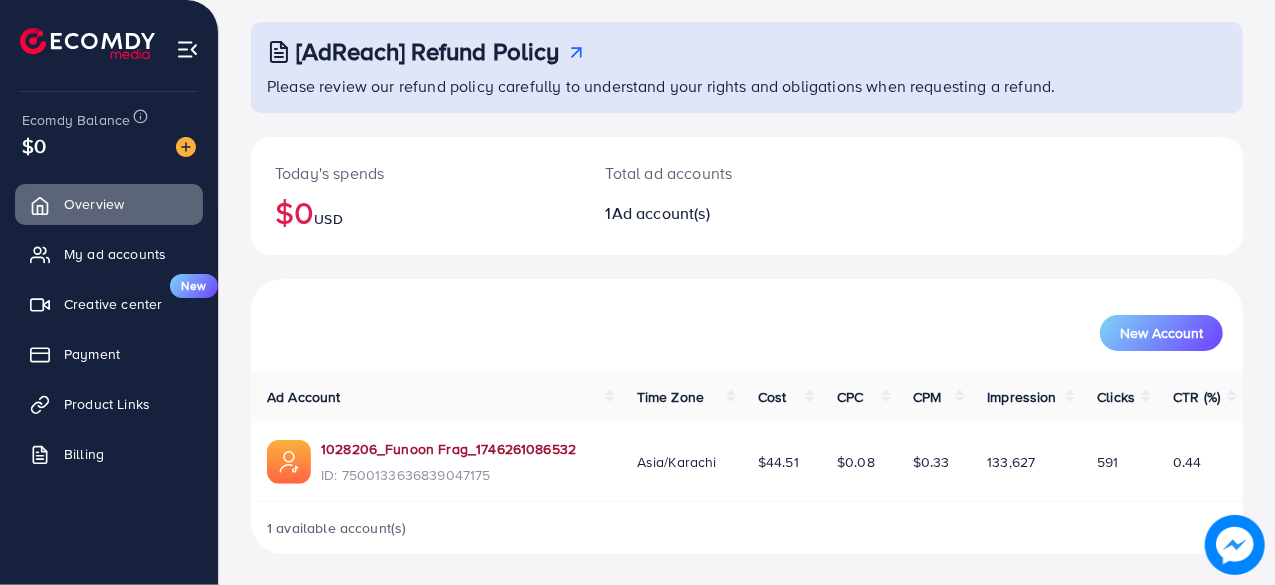 click on "1028206_Funoon Frag_1746261086532" at bounding box center (448, 449) 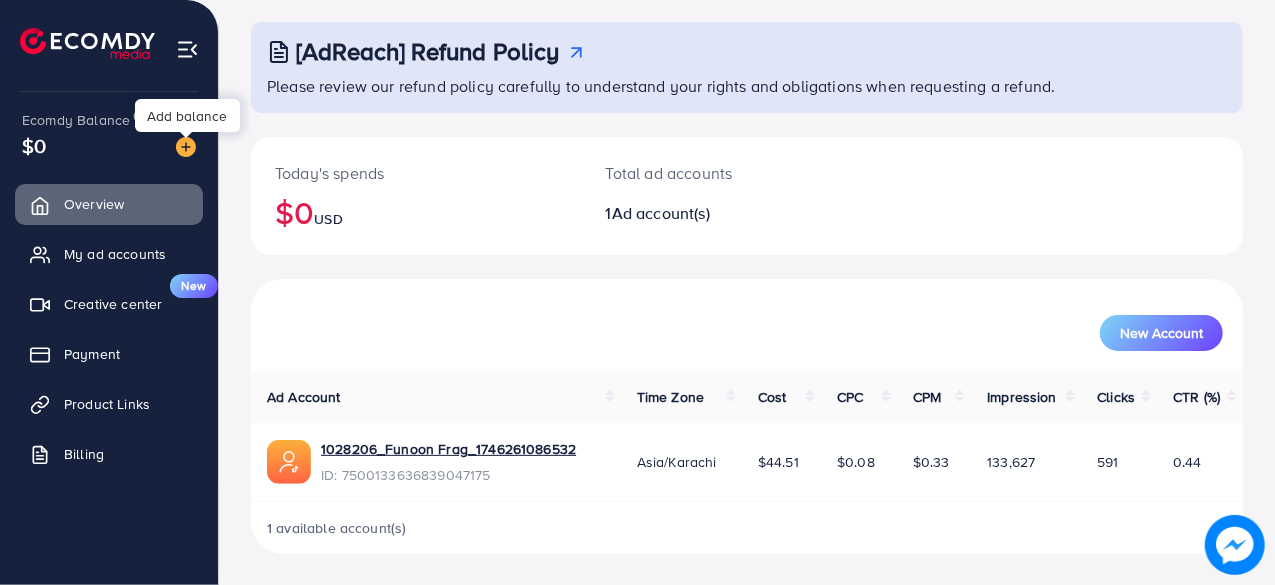 click at bounding box center [186, 147] 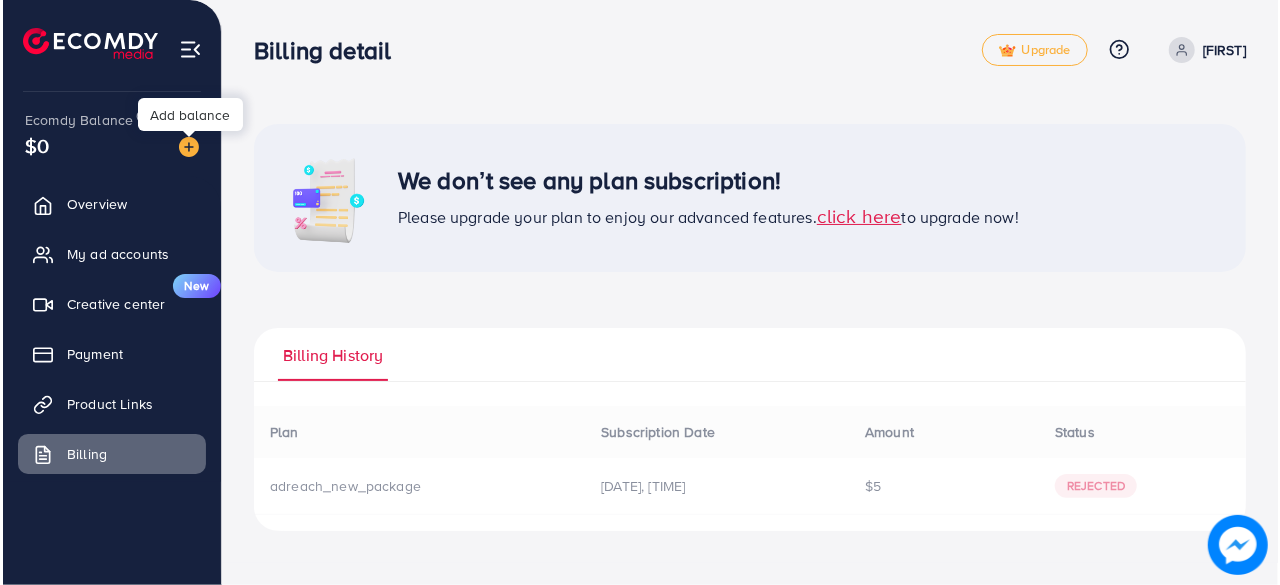scroll, scrollTop: 0, scrollLeft: 0, axis: both 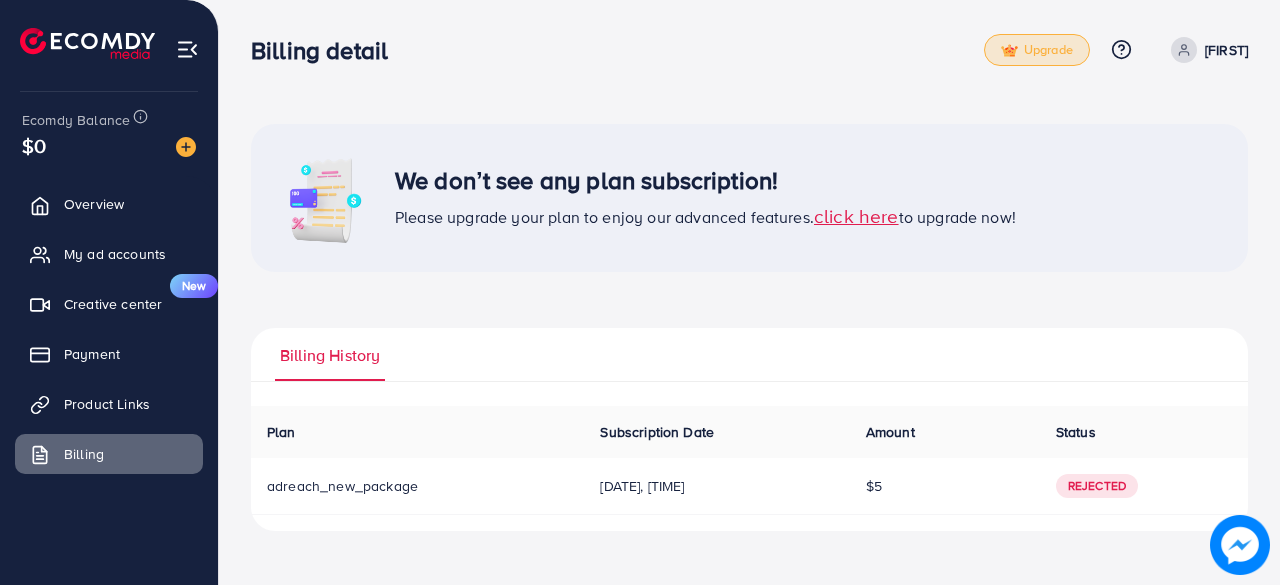 click on "Upgrade" at bounding box center (1037, 50) 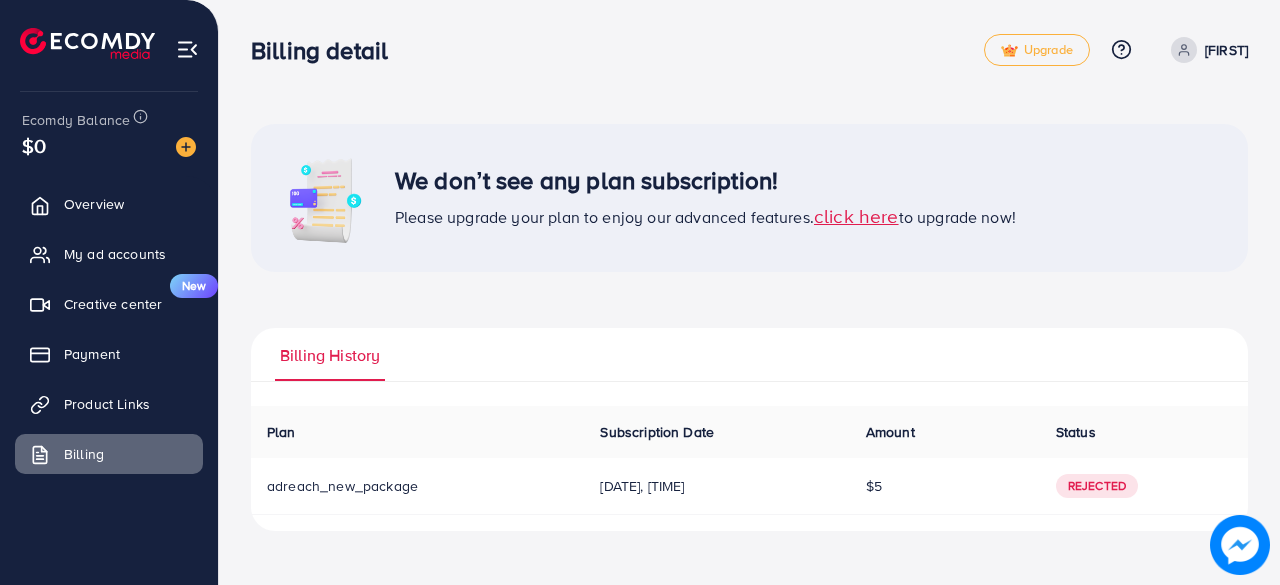 click on "click here" at bounding box center (856, 215) 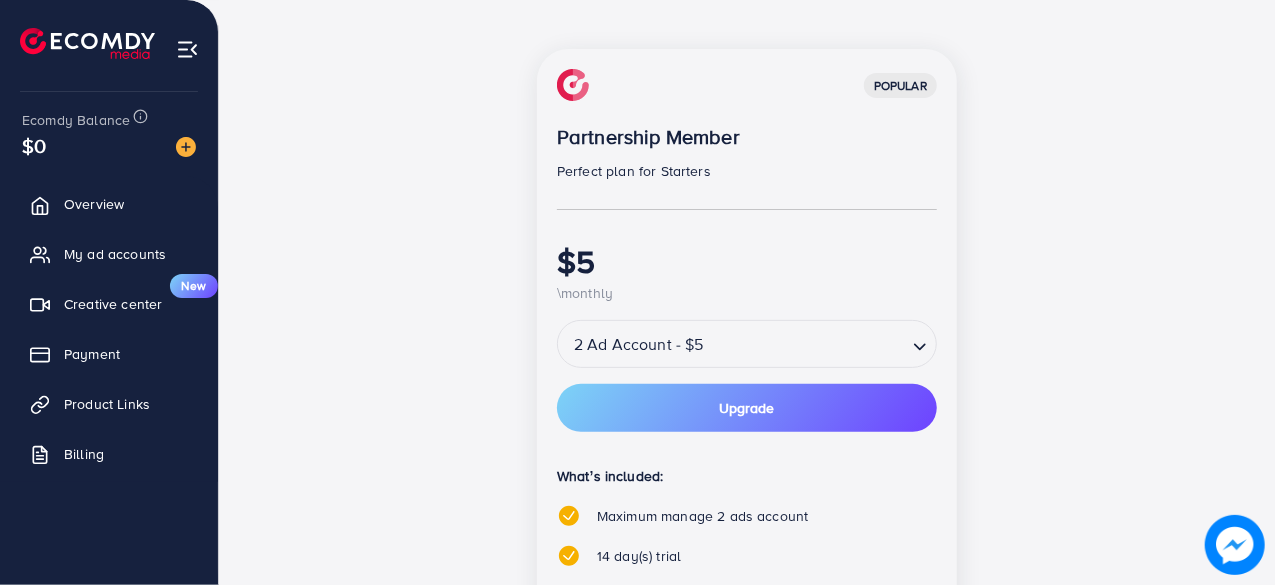scroll, scrollTop: 251, scrollLeft: 0, axis: vertical 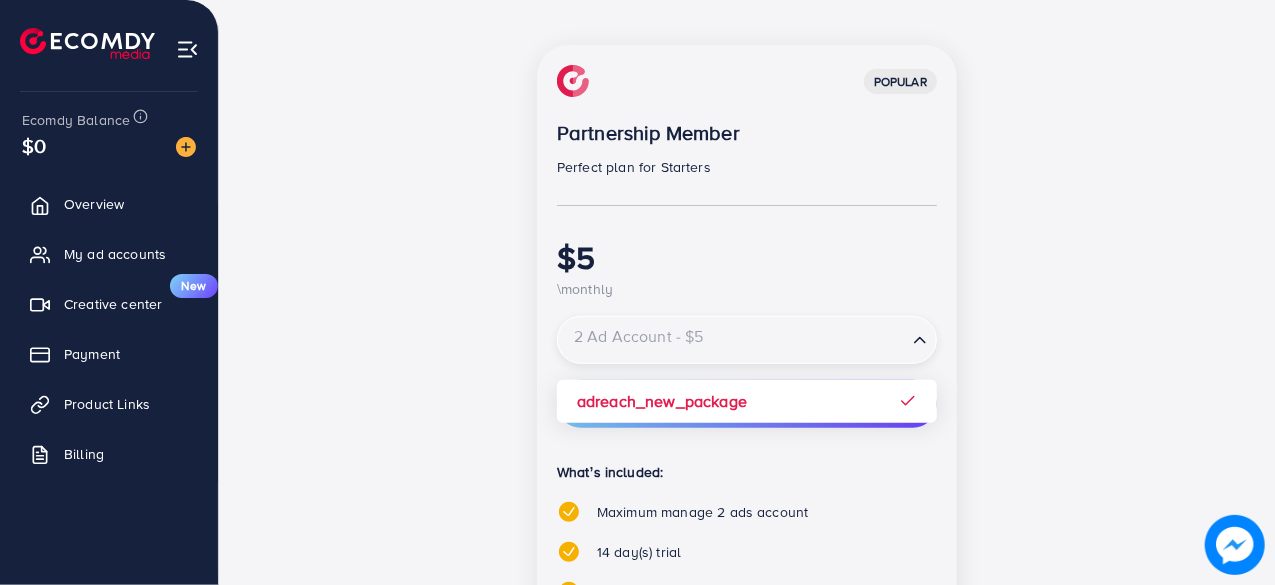 click on "2 Ad Account - $5" at bounding box center [732, 340] 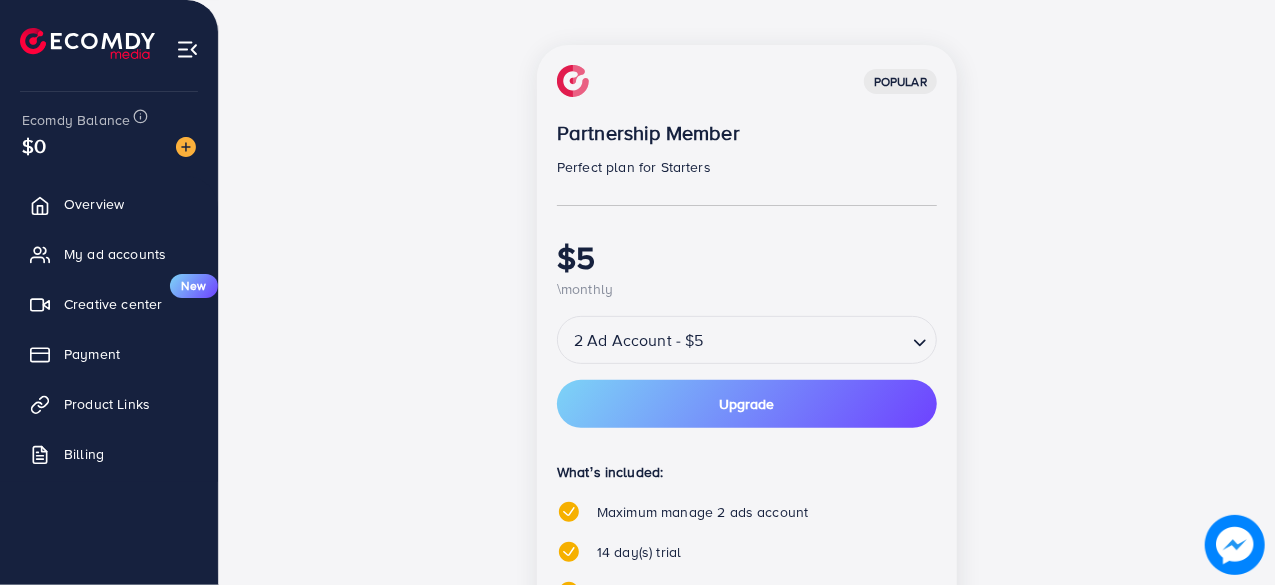 drag, startPoint x: 1097, startPoint y: 387, endPoint x: 1126, endPoint y: 438, distance: 58.66856 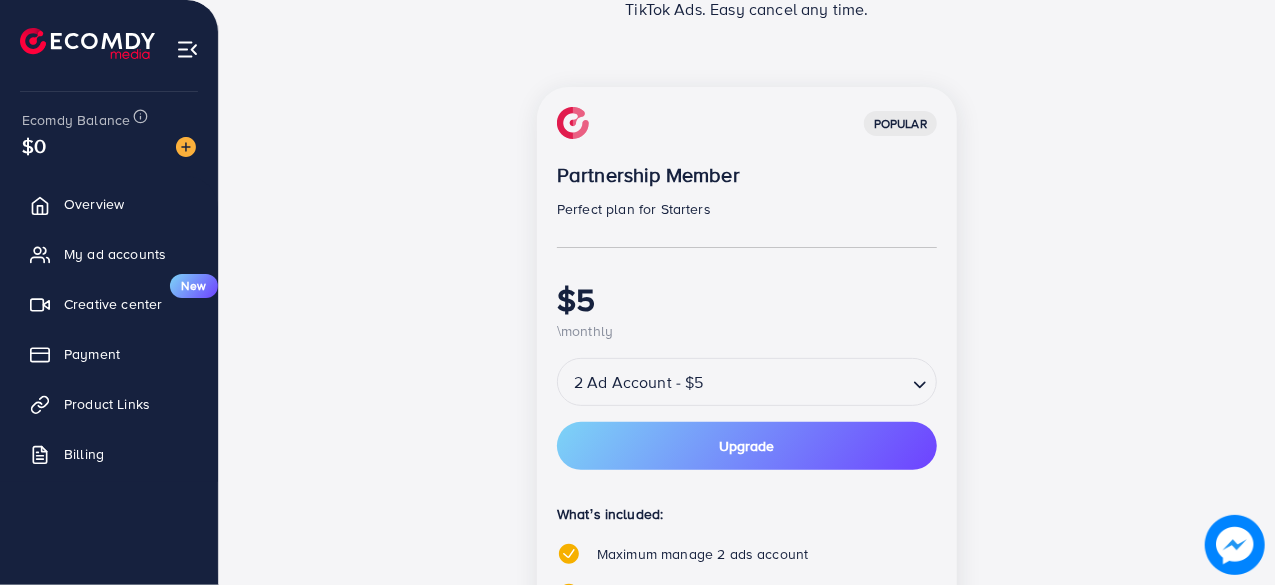 scroll, scrollTop: 208, scrollLeft: 0, axis: vertical 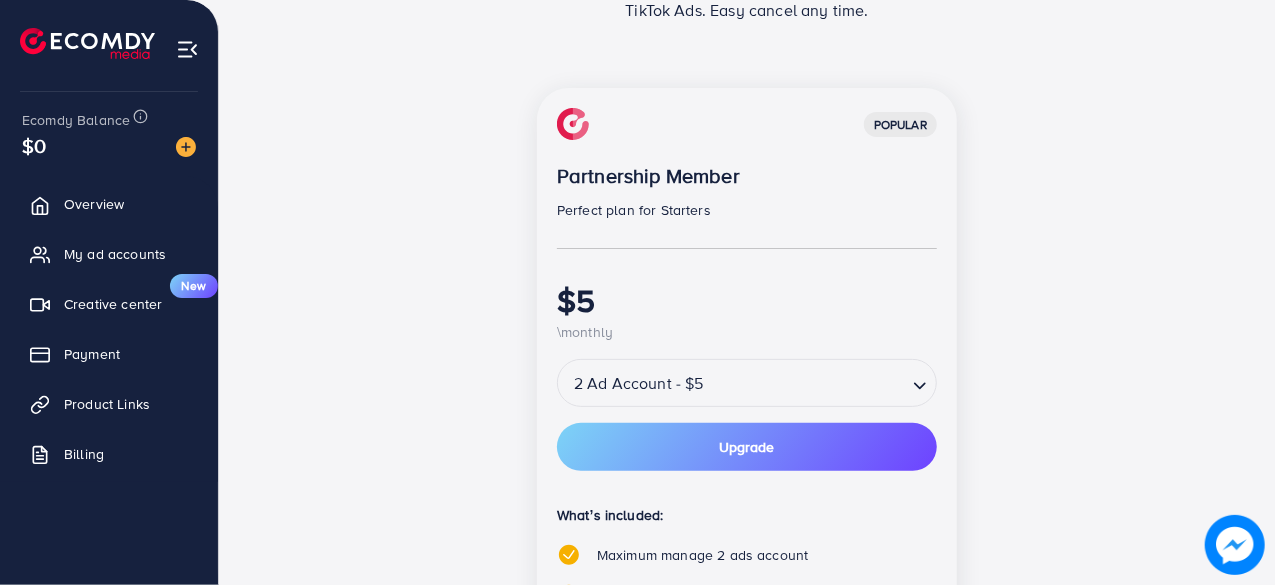 click on "2 Ad Account - $5" at bounding box center [732, 383] 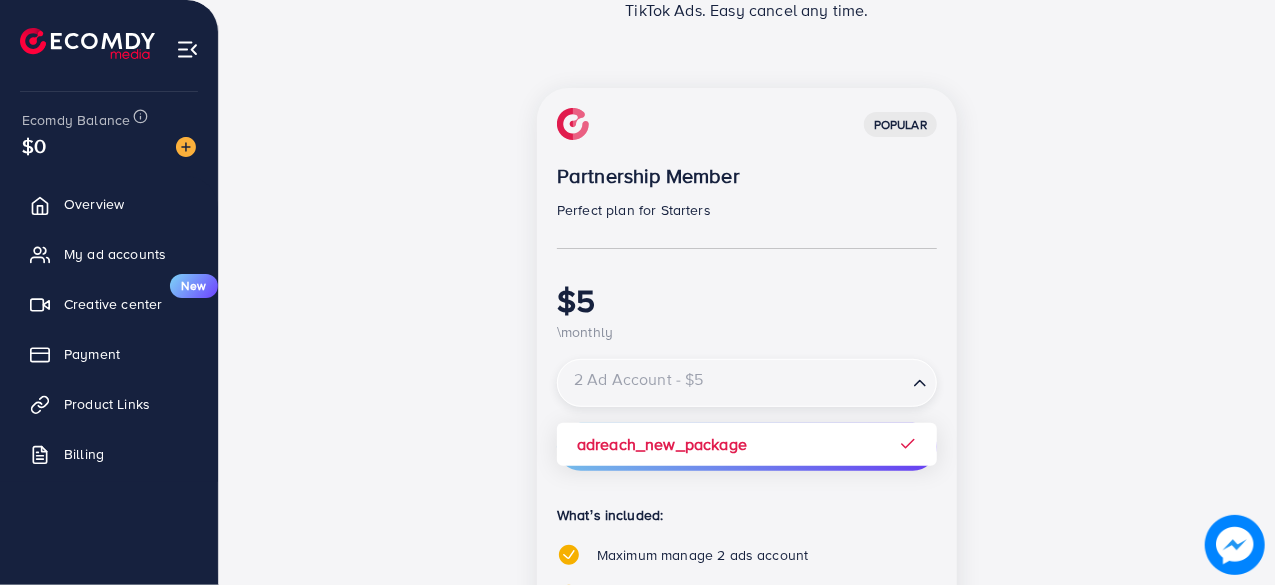 click at bounding box center [732, 383] 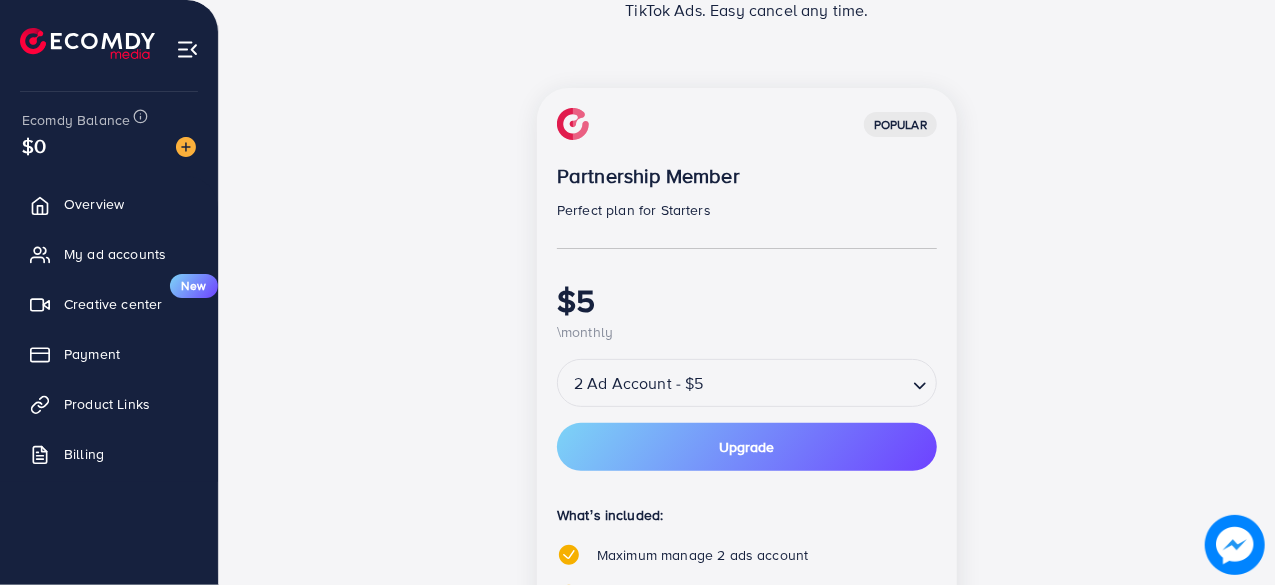 click on "popular   Partnership Member   Perfect plan for Starters   $5   \monthly
2 Ad Account - $5
Loading...     adreach_new_package        Upgrade   What’s included:   Maximum manage 2 ads account   14 day(s) trial   Unlimited spending   Payment method   PayFast   Credit Card   PayPal   Payoneer   USDT   Airwallex" at bounding box center (747, 502) 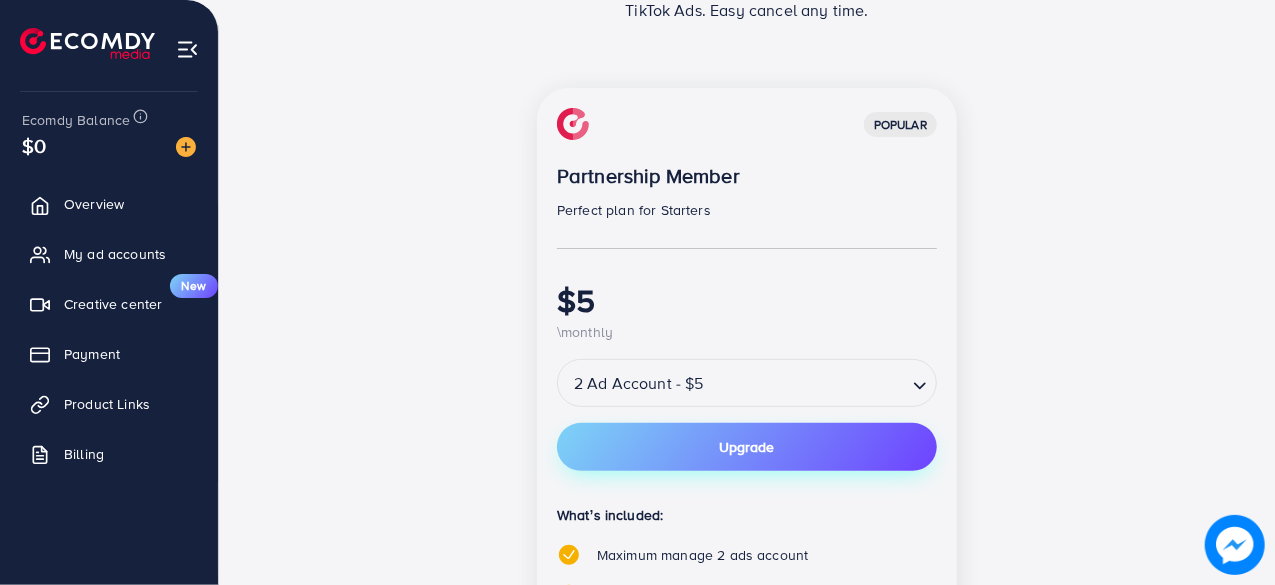 click on "Upgrade" at bounding box center (747, 447) 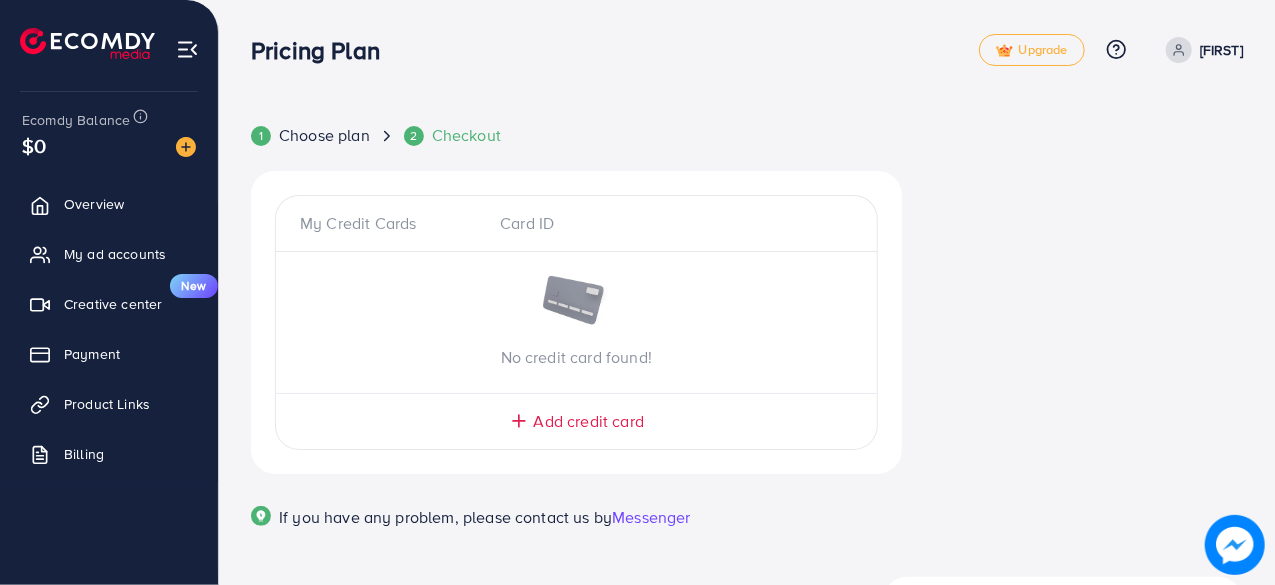 scroll, scrollTop: 70, scrollLeft: 0, axis: vertical 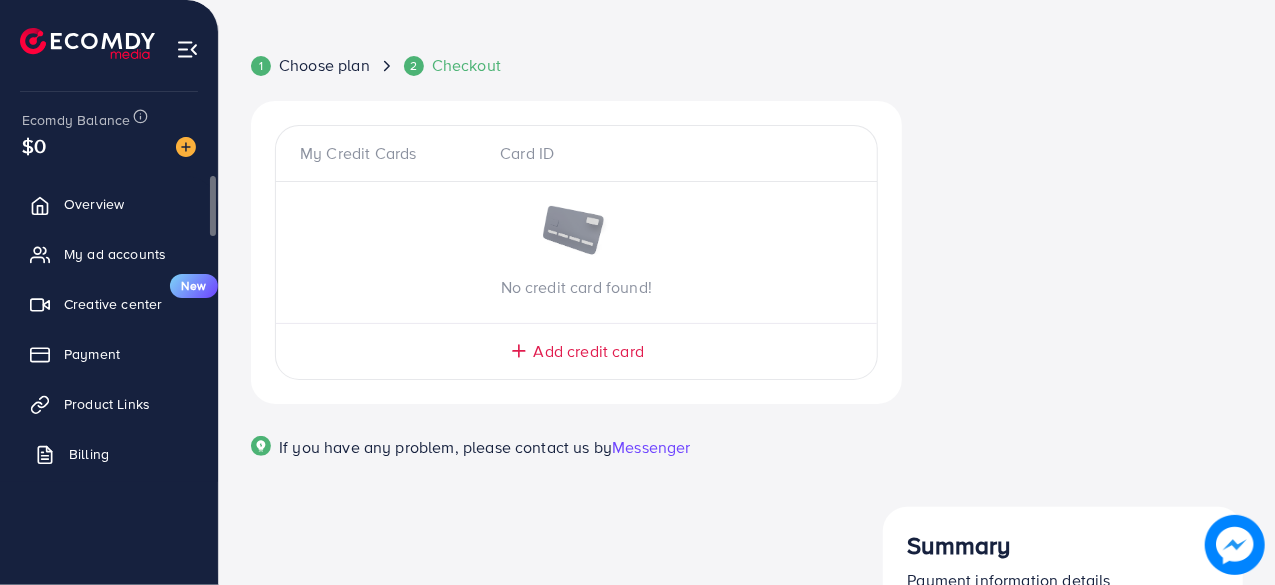 click on "Billing" at bounding box center [89, 454] 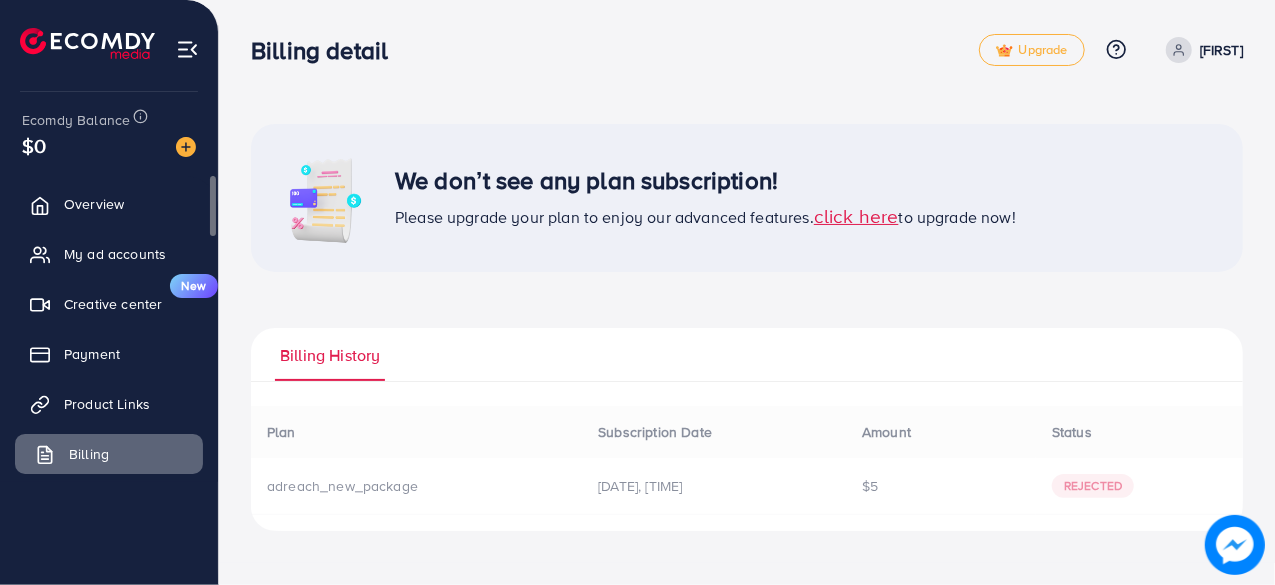 scroll, scrollTop: 0, scrollLeft: 0, axis: both 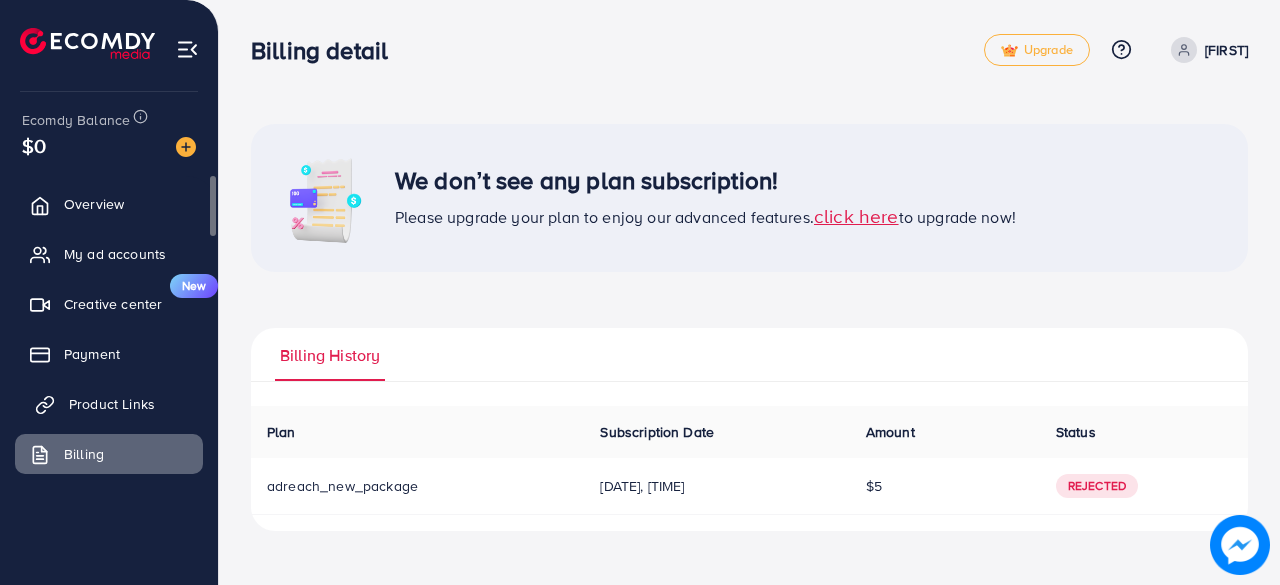 click on "Product Links" at bounding box center (112, 404) 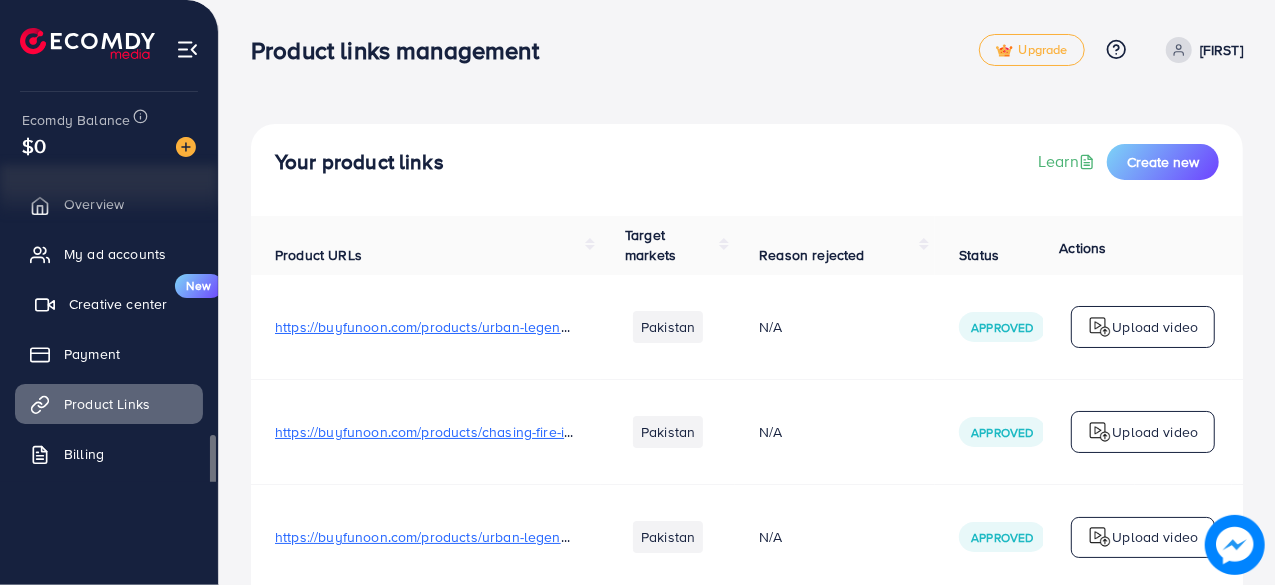 scroll, scrollTop: 13, scrollLeft: 0, axis: vertical 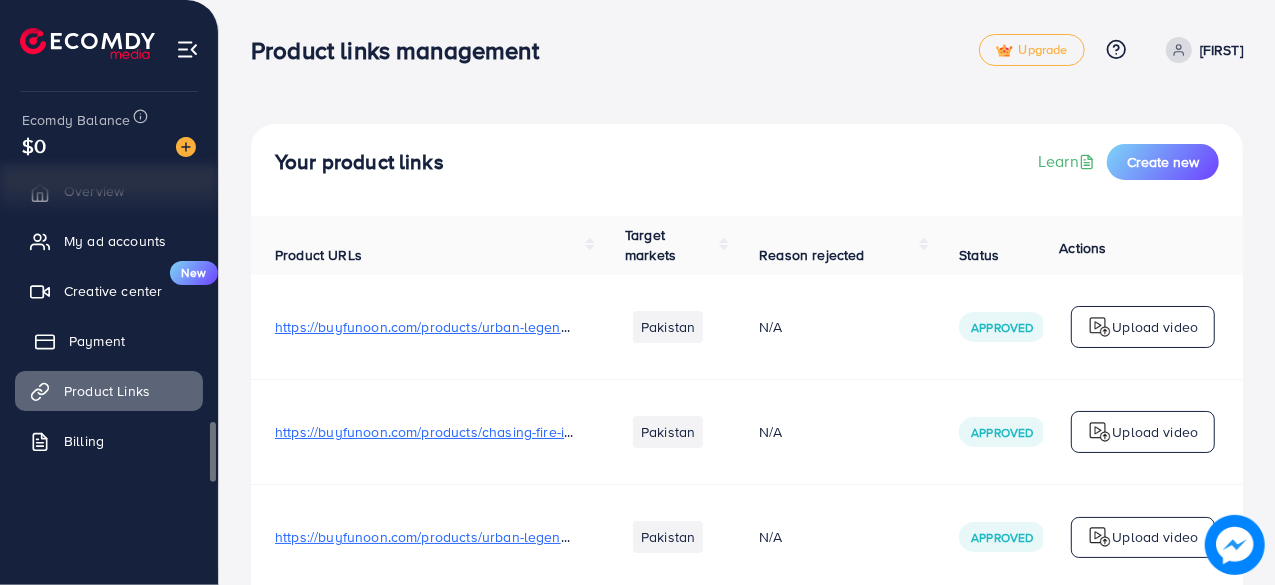 click on "Payment" at bounding box center [97, 341] 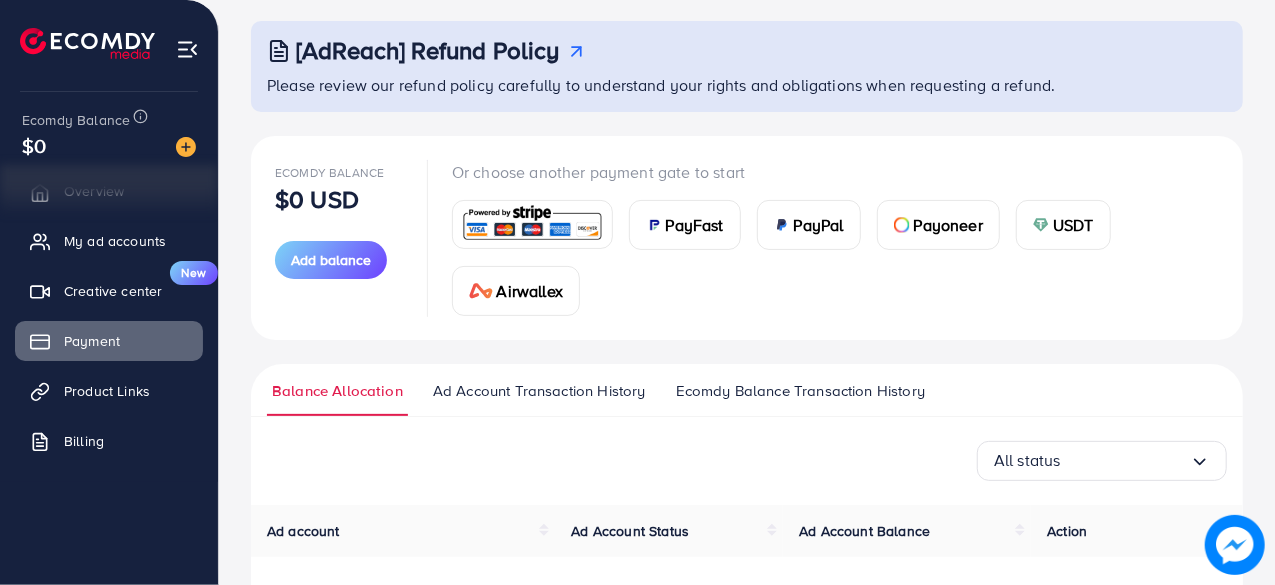 scroll, scrollTop: 106, scrollLeft: 0, axis: vertical 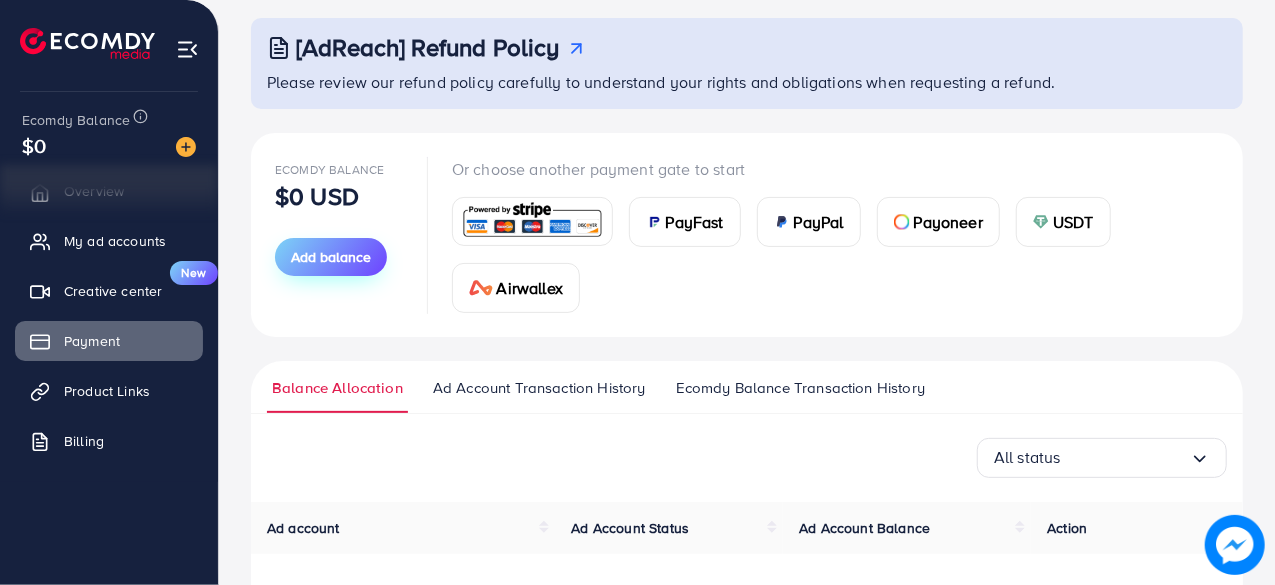 click on "Add balance" at bounding box center [331, 257] 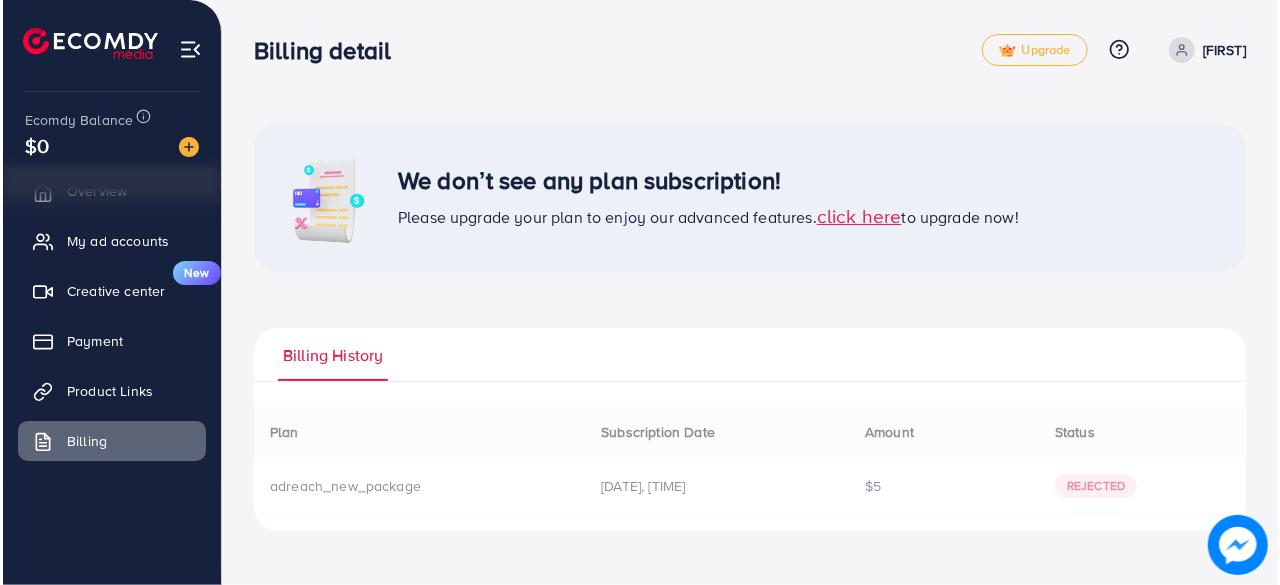 scroll, scrollTop: 0, scrollLeft: 0, axis: both 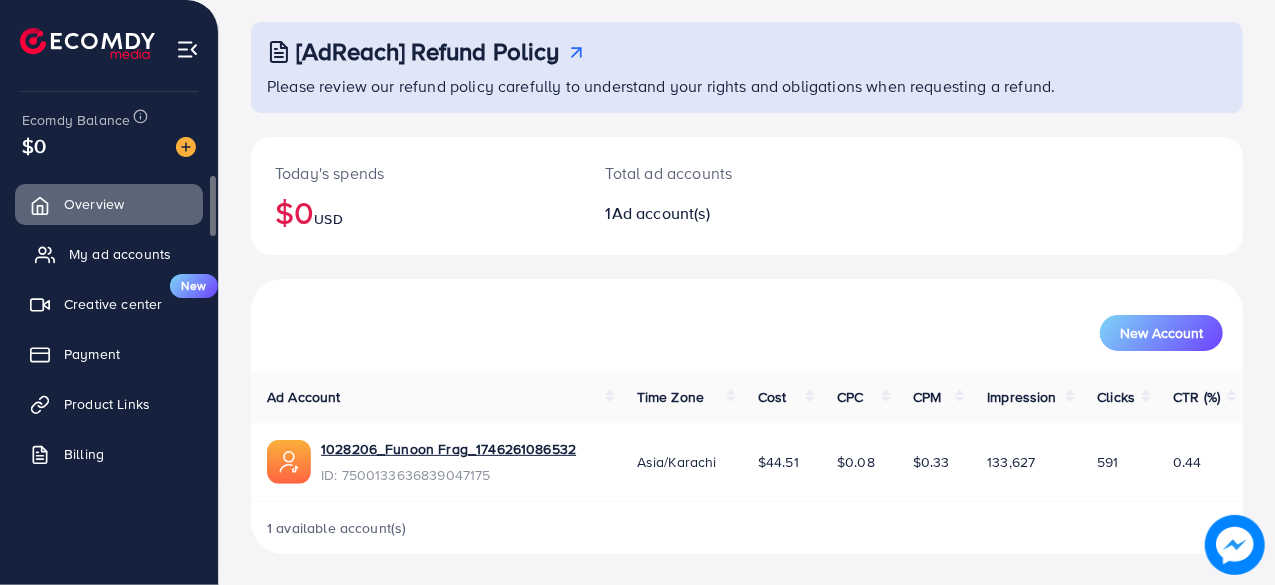 click on "My ad accounts" at bounding box center [109, 254] 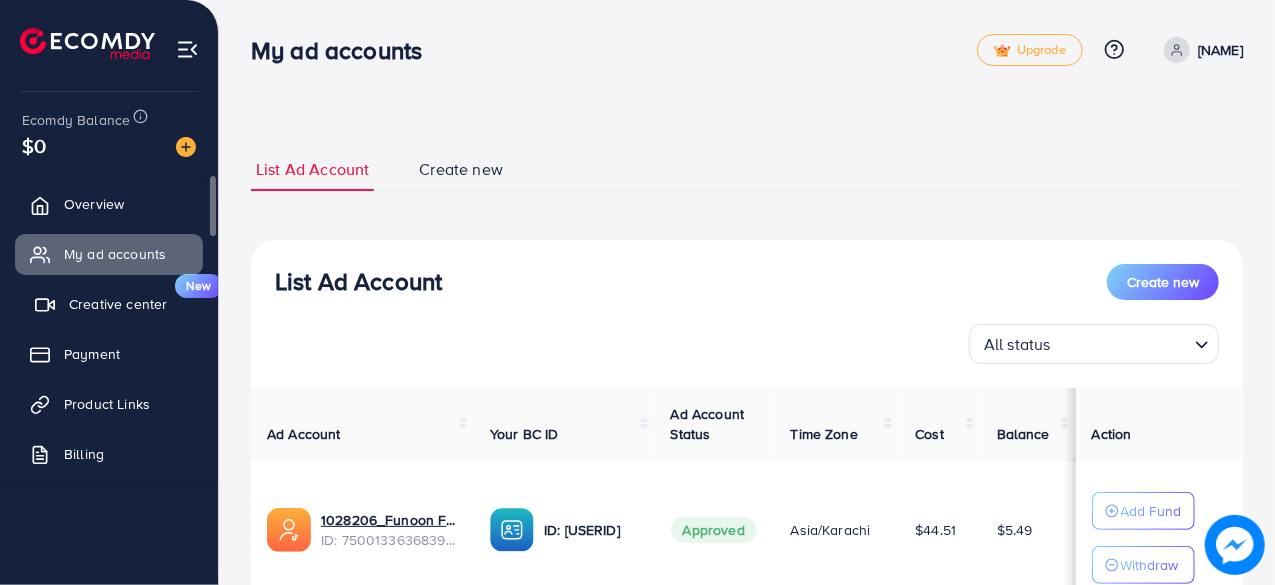 click on "Creative center  New" at bounding box center (109, 304) 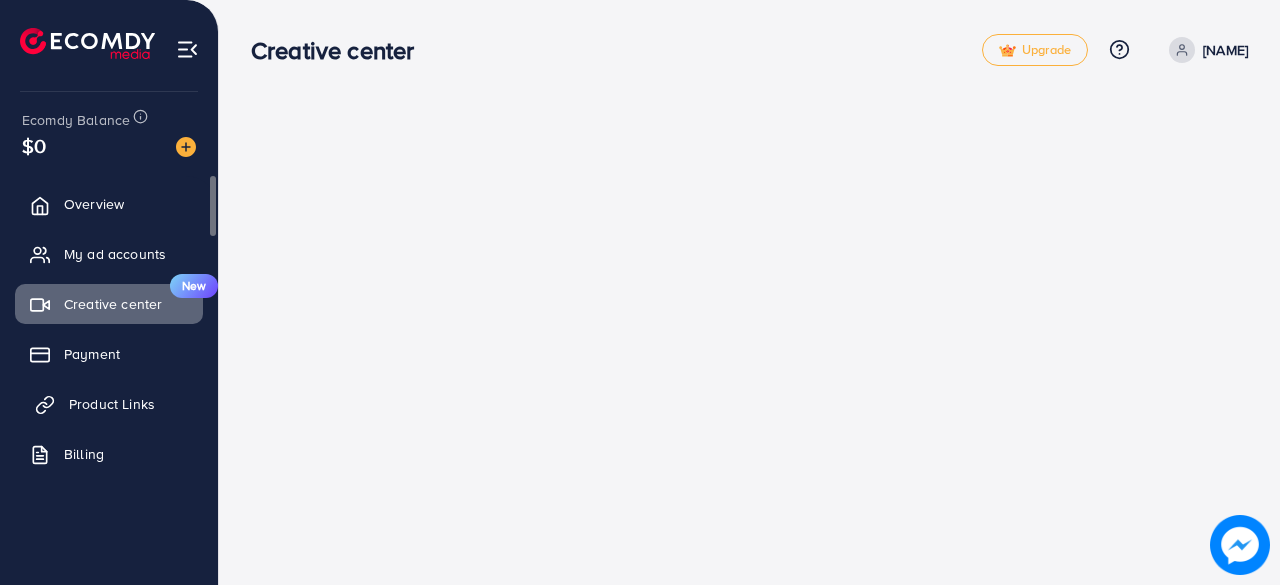 click on "Product Links" at bounding box center (112, 404) 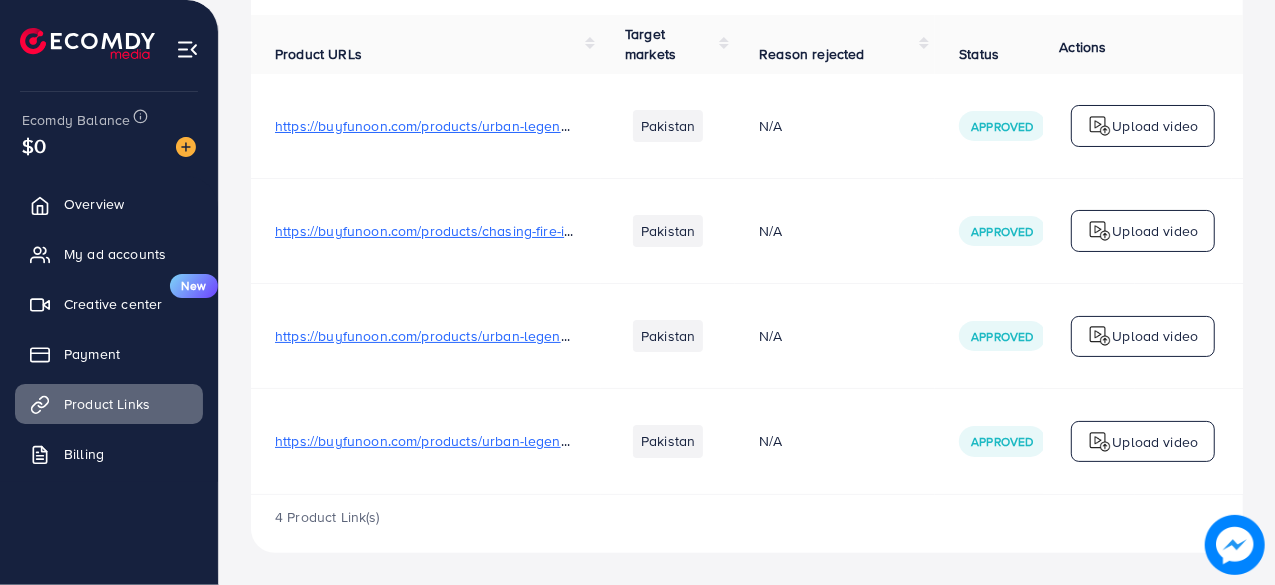 scroll, scrollTop: 0, scrollLeft: 0, axis: both 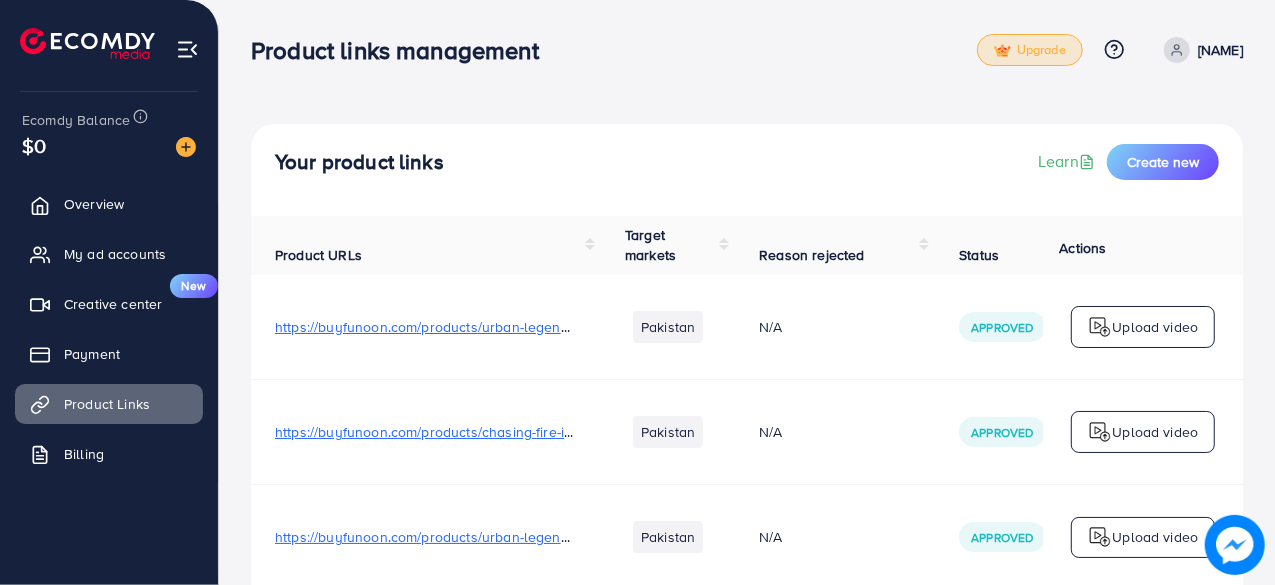 click on "Upgrade" at bounding box center (1030, 50) 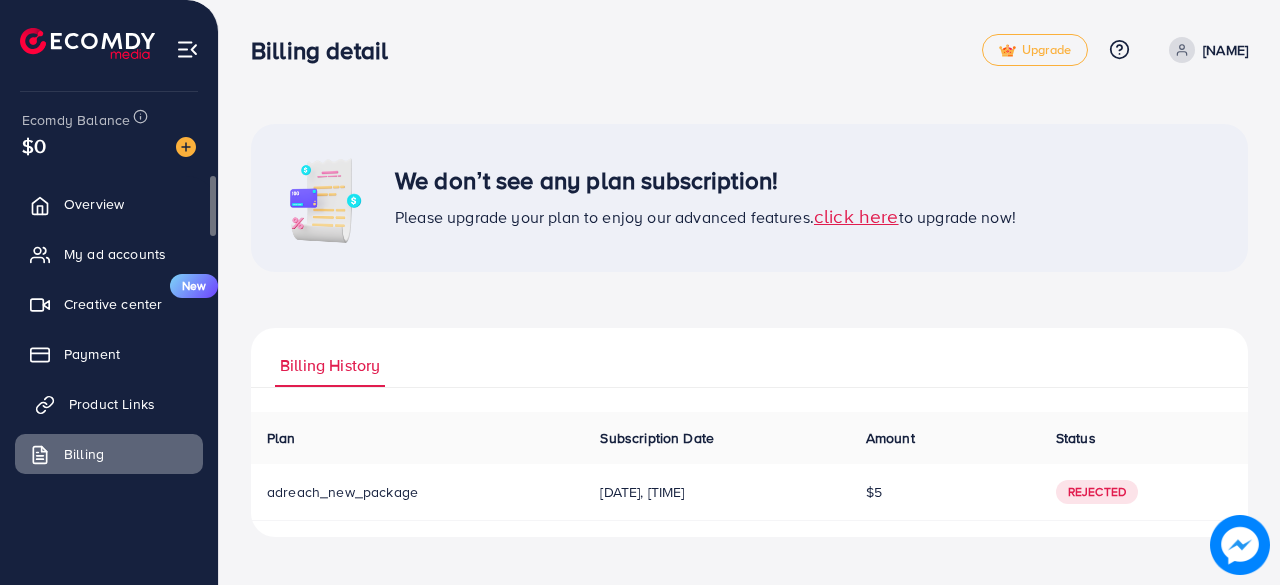 click on "Product Links" at bounding box center (109, 404) 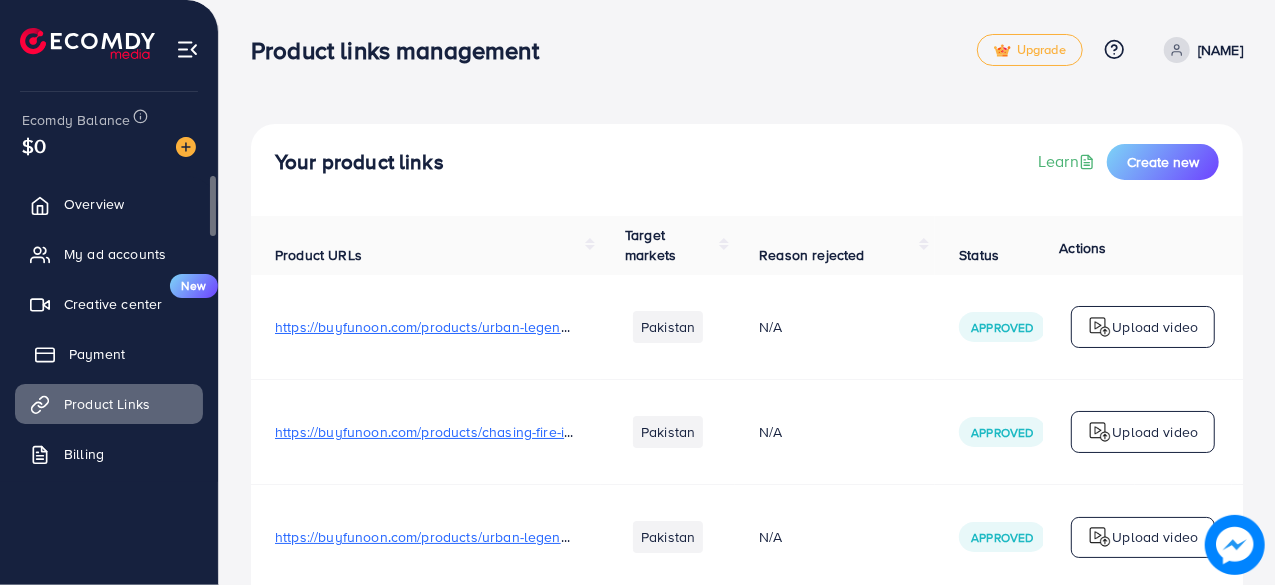 click on "Payment" at bounding box center [109, 354] 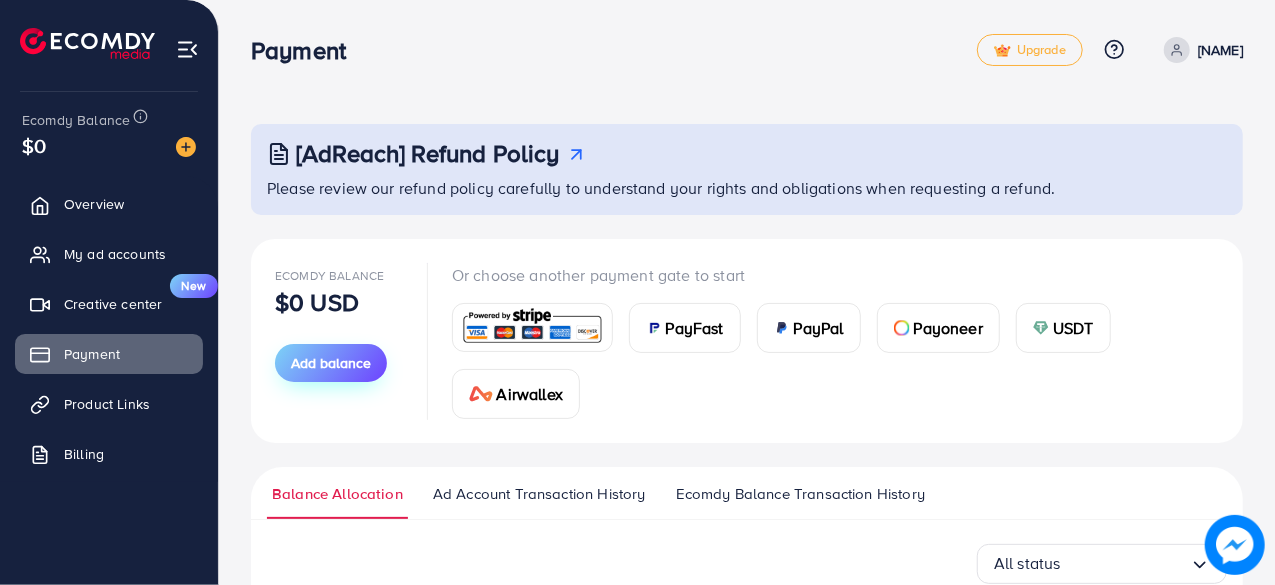 click on "Add balance" at bounding box center [331, 363] 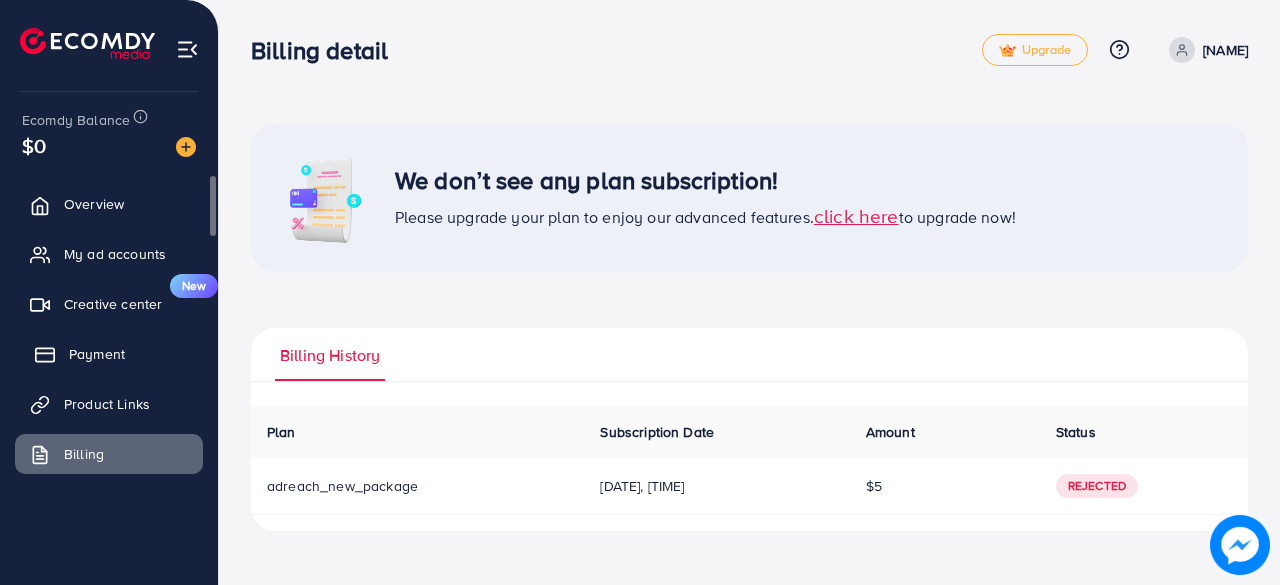 click on "Payment" at bounding box center [109, 354] 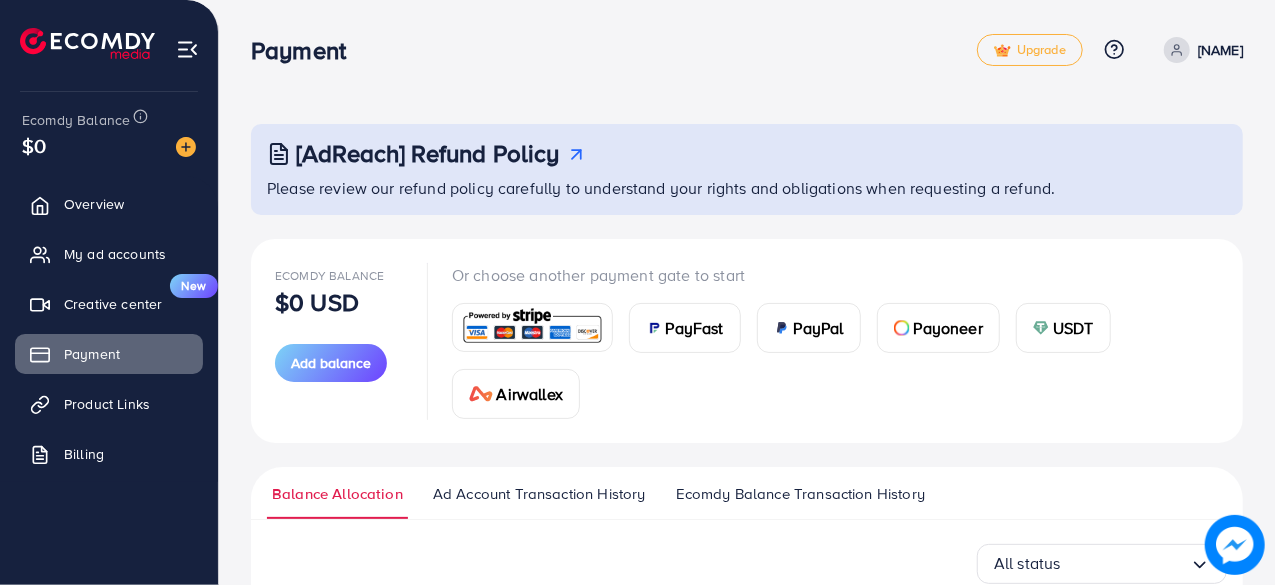 click at bounding box center (902, 328) 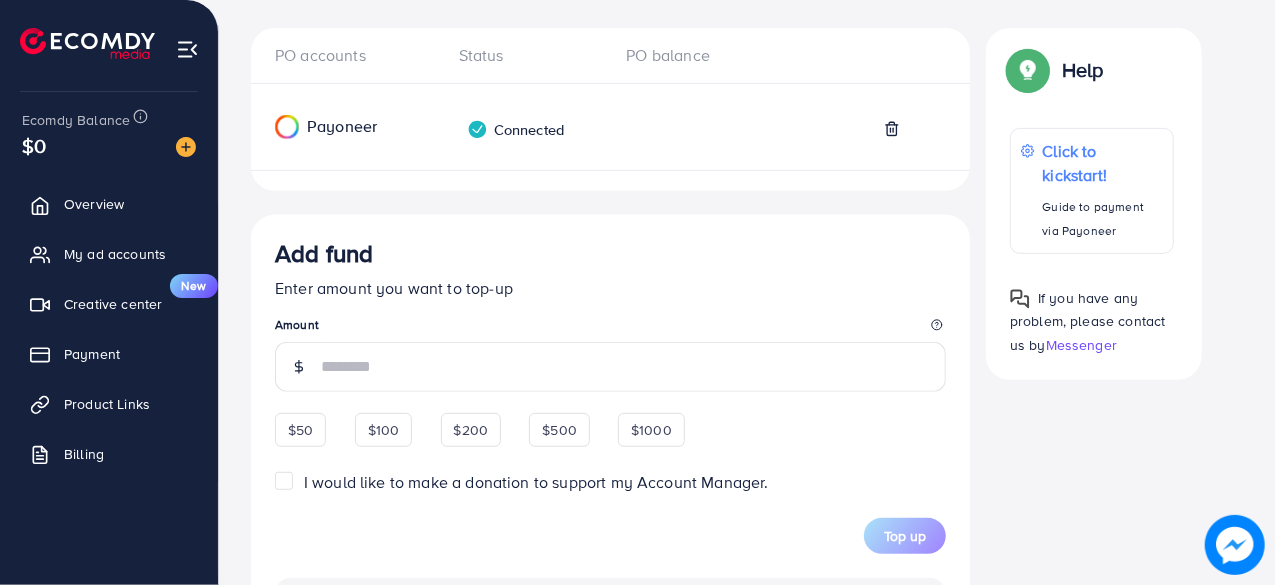 scroll, scrollTop: 354, scrollLeft: 0, axis: vertical 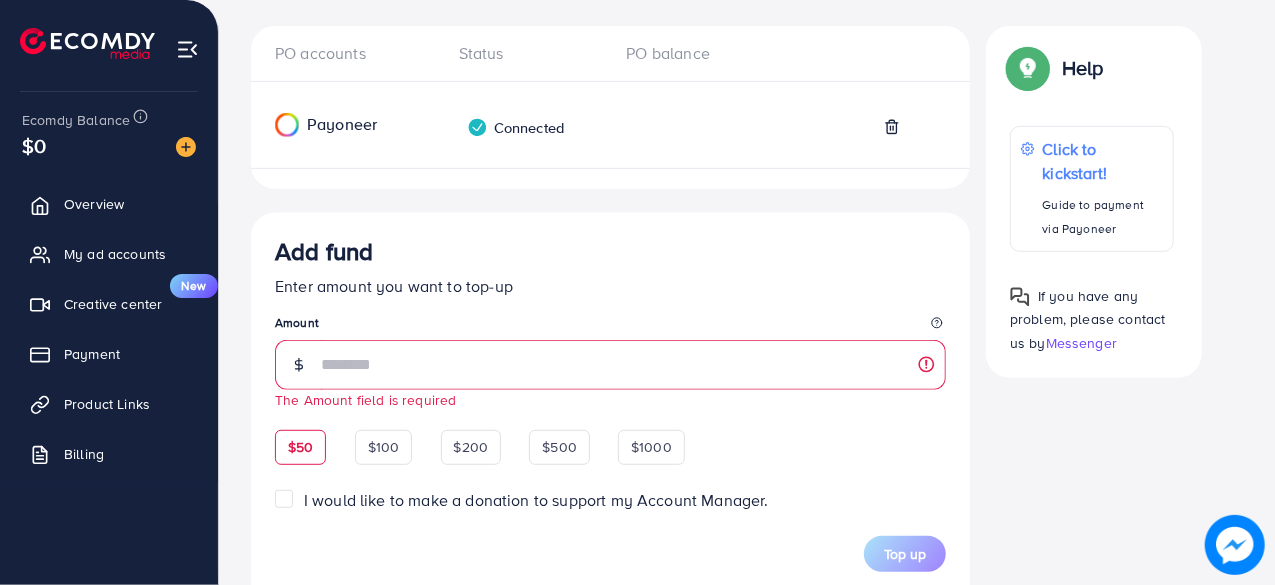 click on "$50" at bounding box center [300, 447] 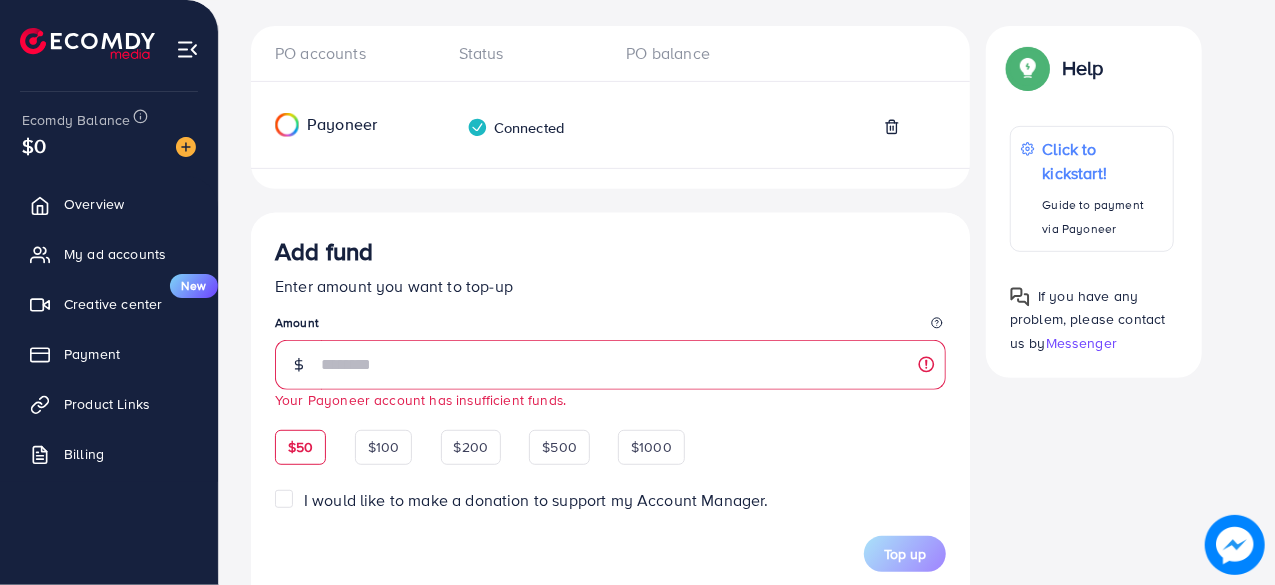 scroll, scrollTop: 514, scrollLeft: 0, axis: vertical 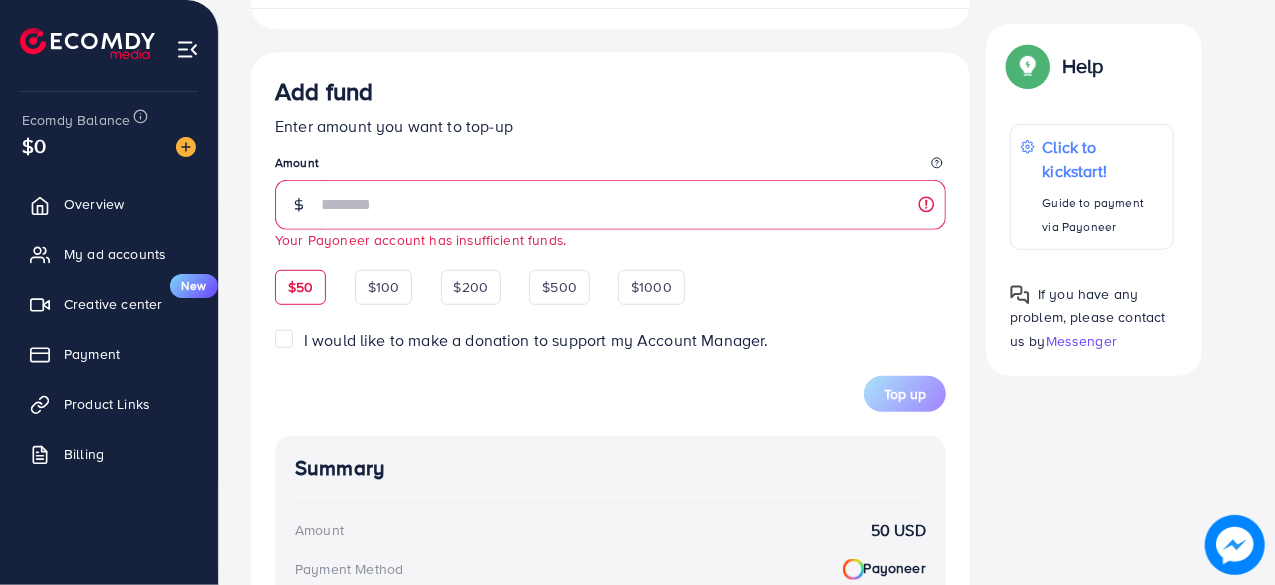 click on "I would like to make a donation to support my Account Manager." at bounding box center [536, 340] 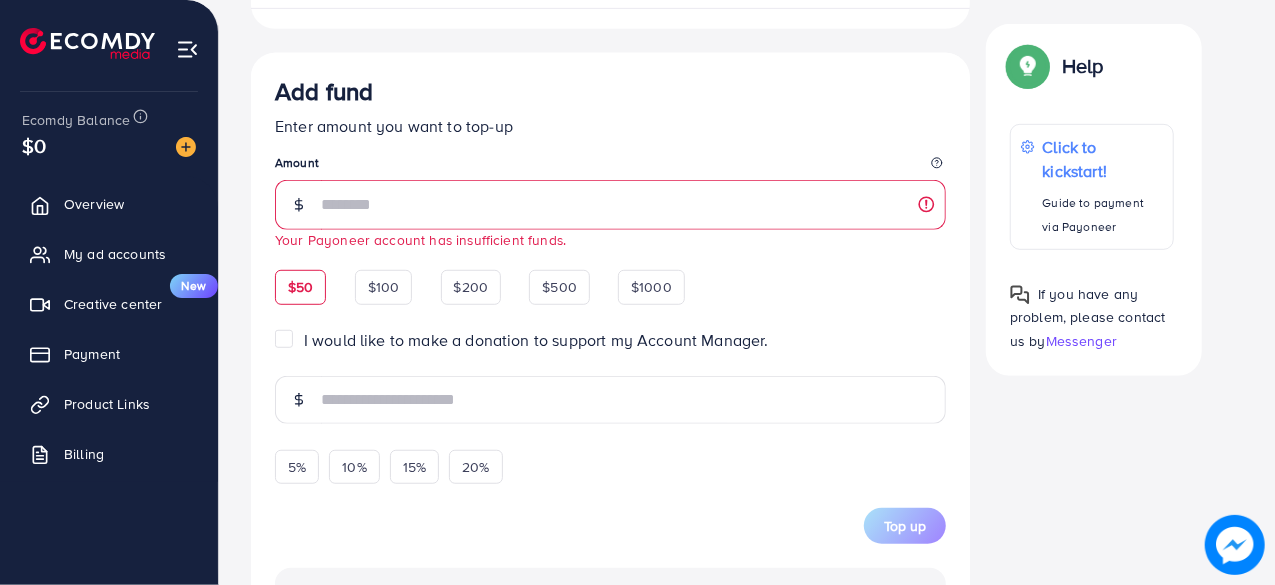 click on "I would like to make a donation to support my Account Manager." at bounding box center (536, 340) 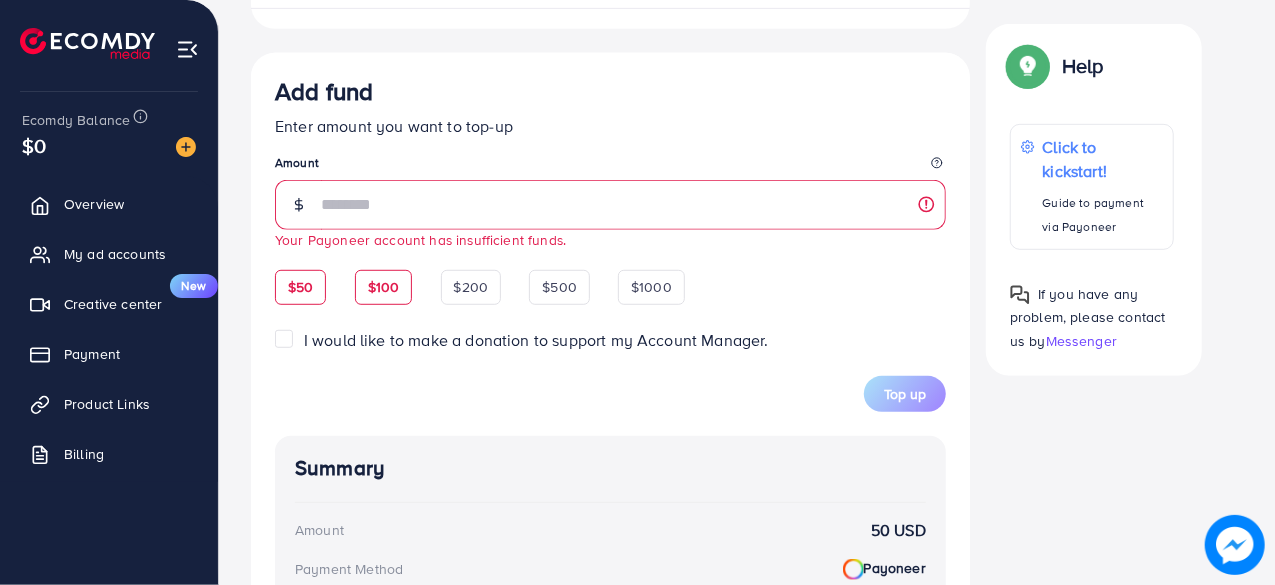 click on "$100" at bounding box center [384, 287] 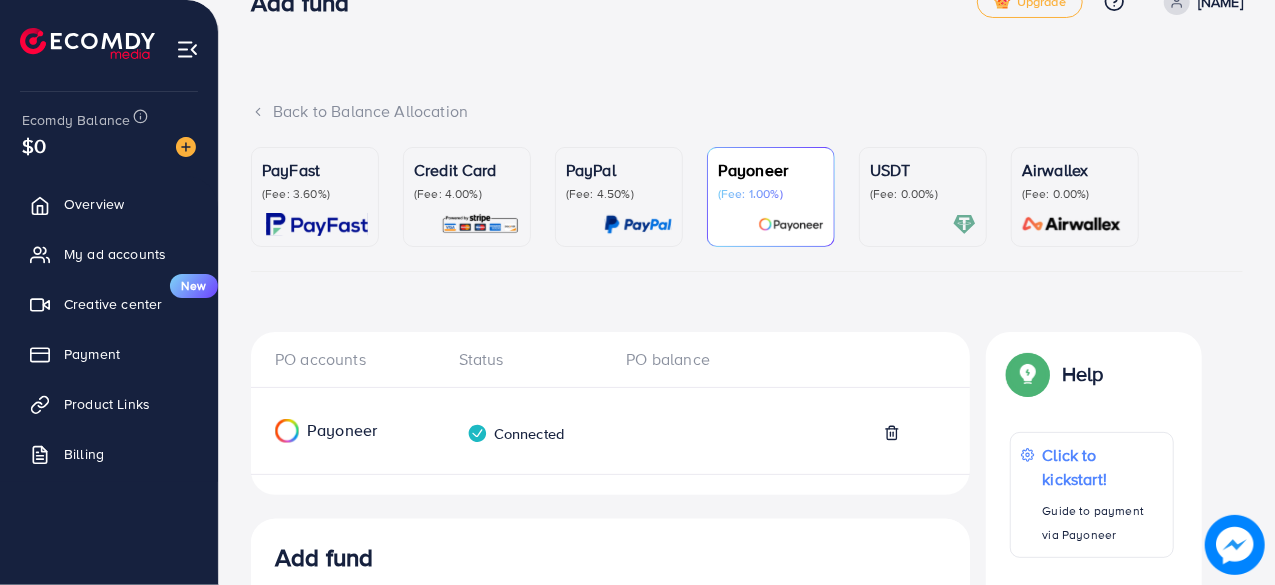scroll, scrollTop: 0, scrollLeft: 0, axis: both 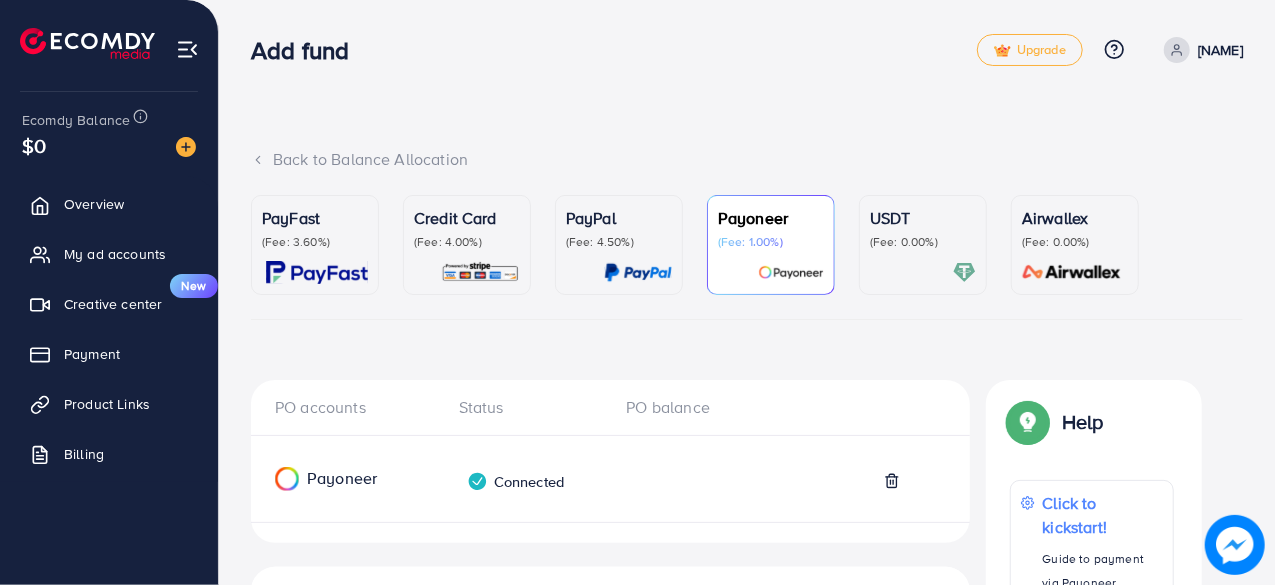 click on "Connected" at bounding box center [515, 481] 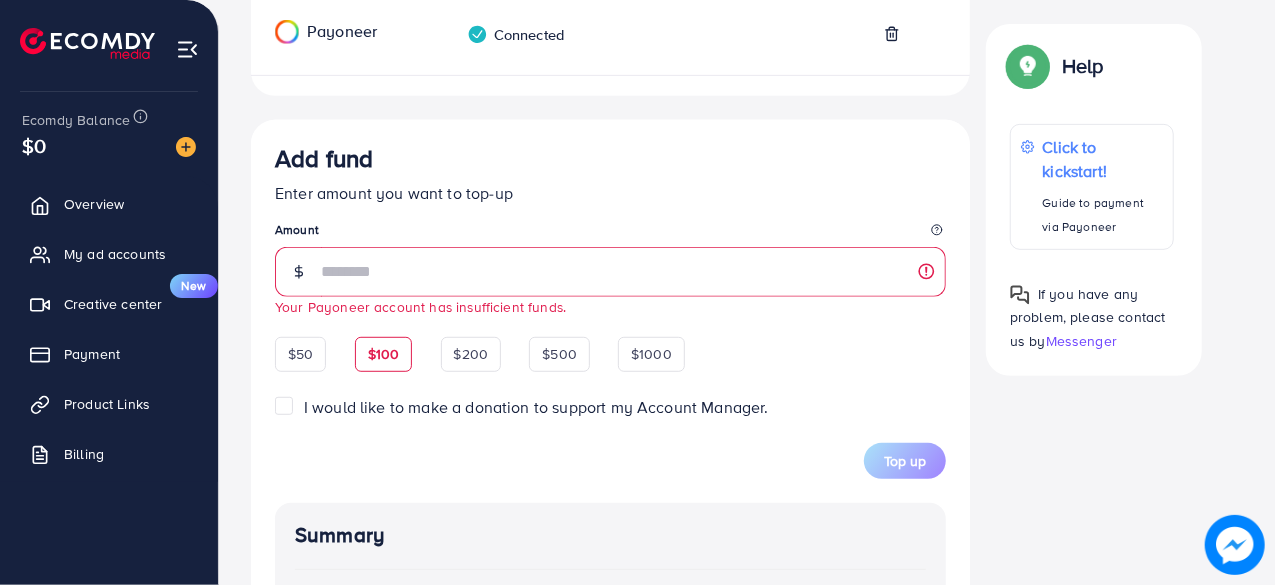 scroll, scrollTop: 475, scrollLeft: 0, axis: vertical 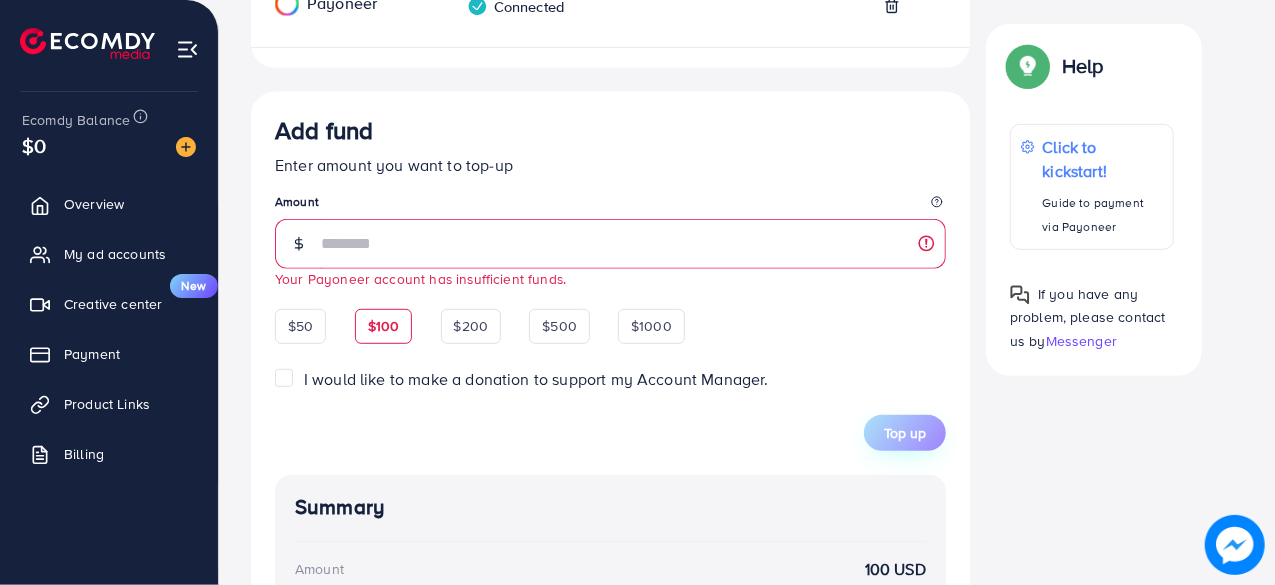 drag, startPoint x: 884, startPoint y: 392, endPoint x: 894, endPoint y: 425, distance: 34.48188 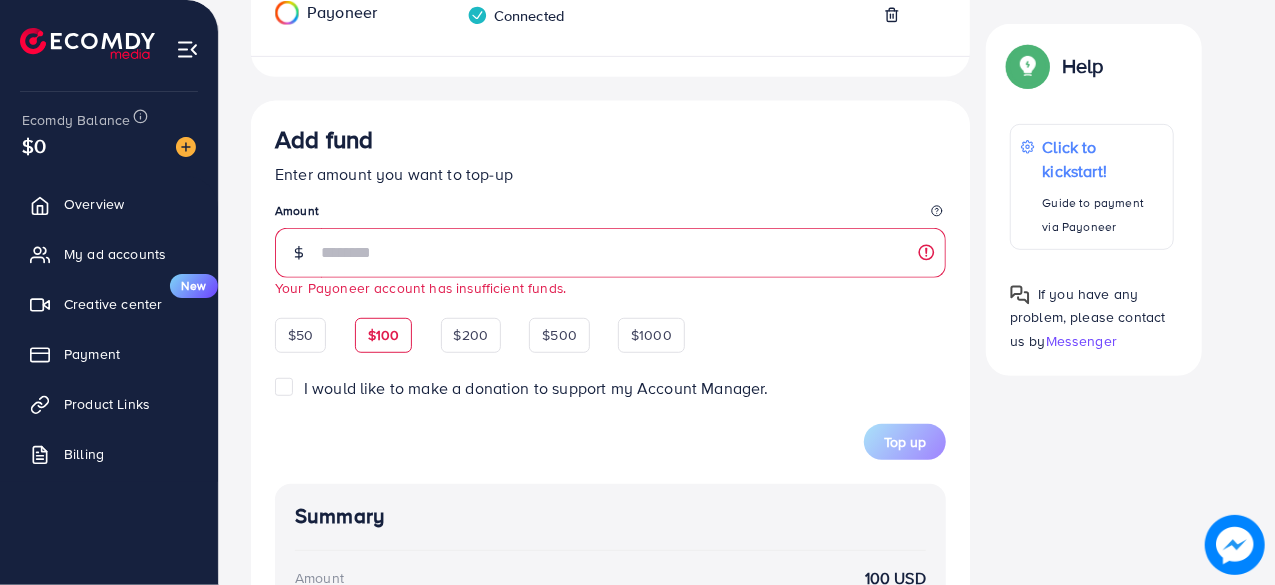 scroll, scrollTop: 460, scrollLeft: 0, axis: vertical 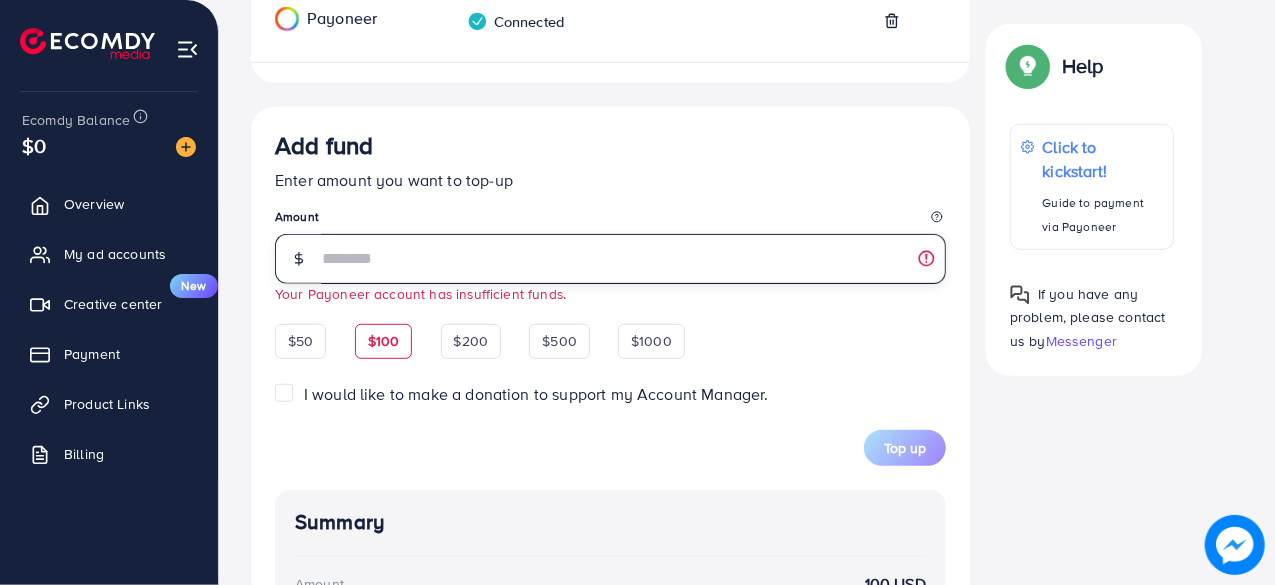 drag, startPoint x: 530, startPoint y: 279, endPoint x: 290, endPoint y: 261, distance: 240.67406 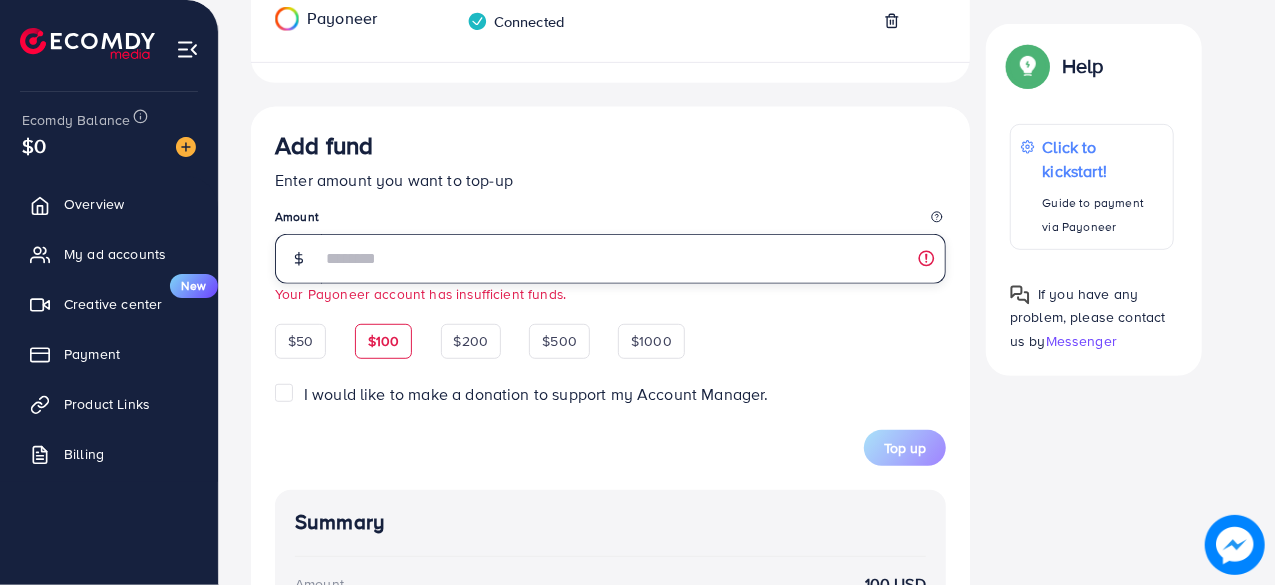 click on "***" at bounding box center (610, 259) 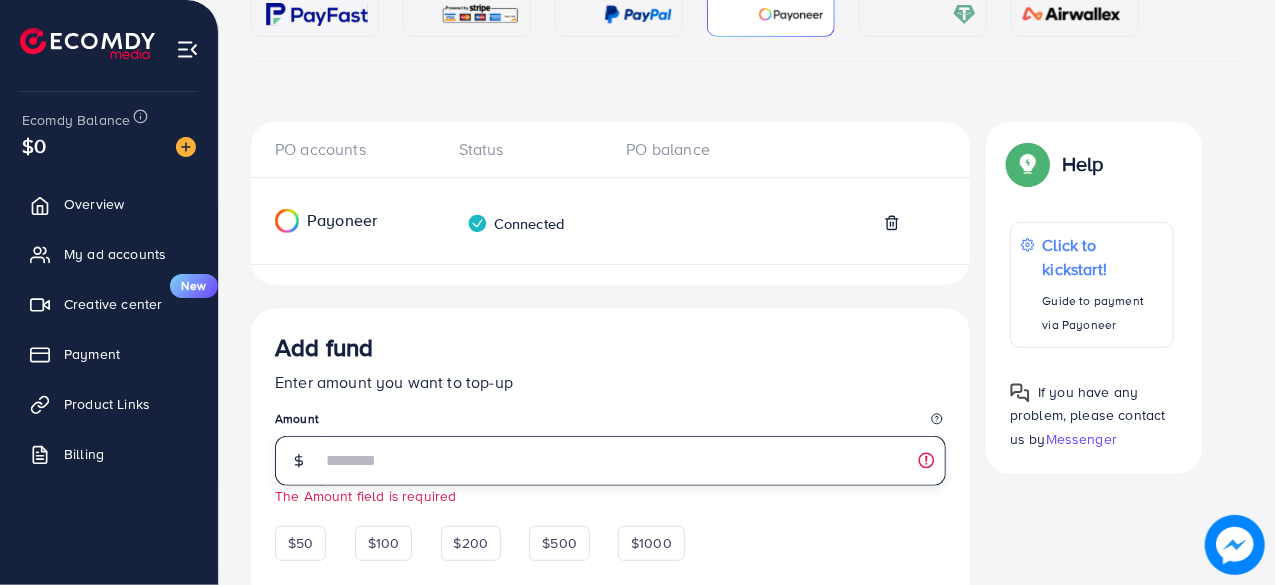 scroll, scrollTop: 256, scrollLeft: 0, axis: vertical 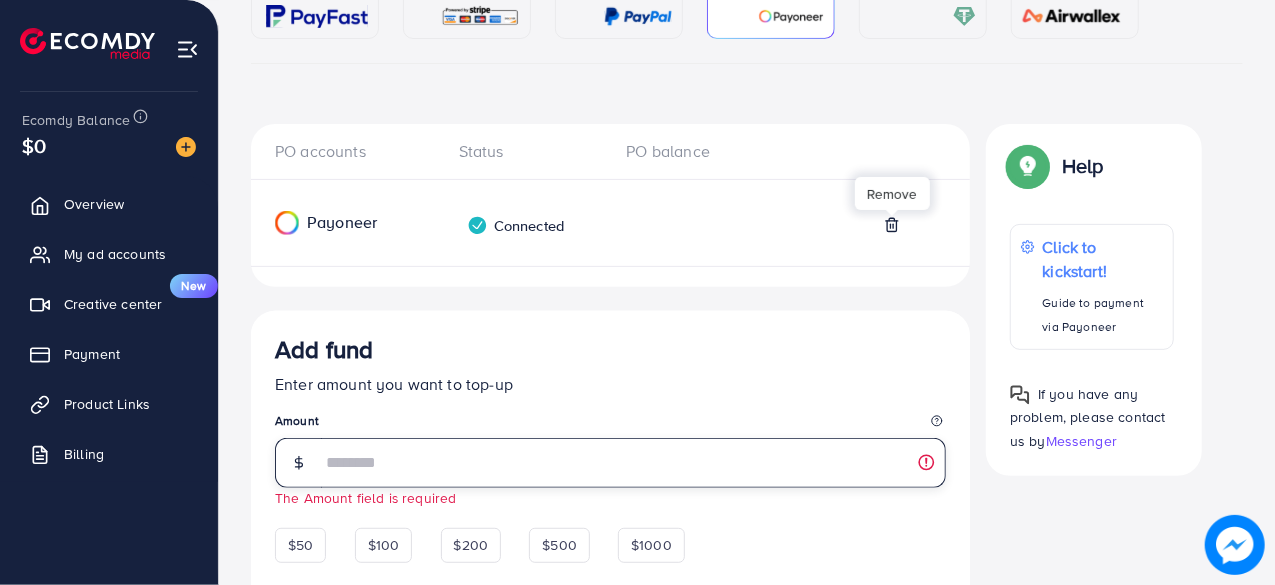 type 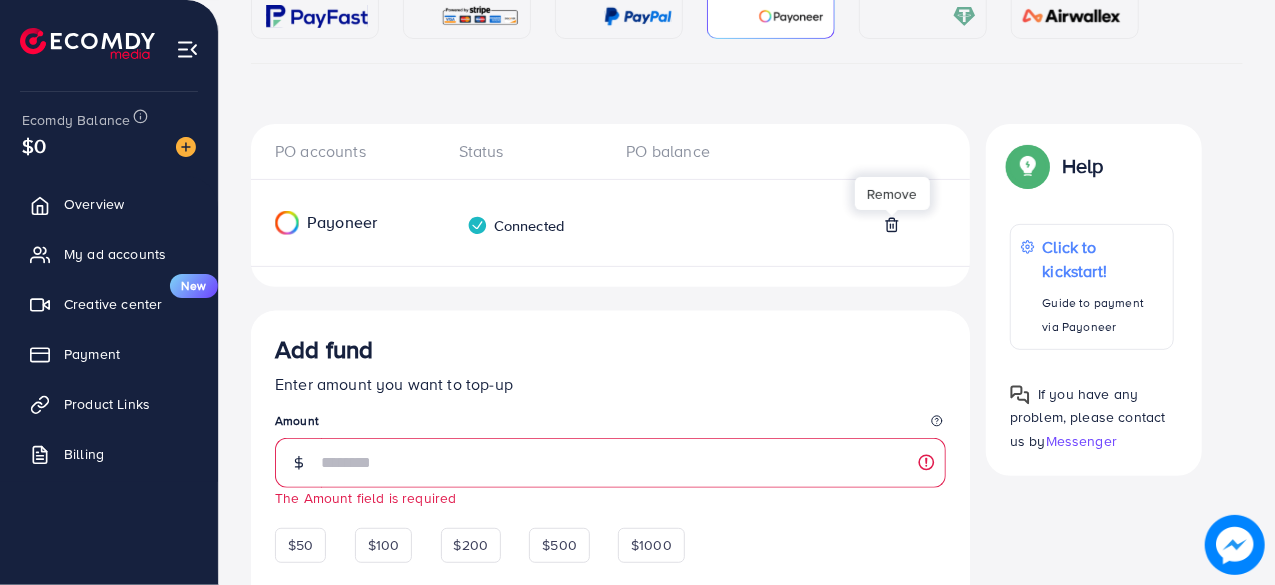 click 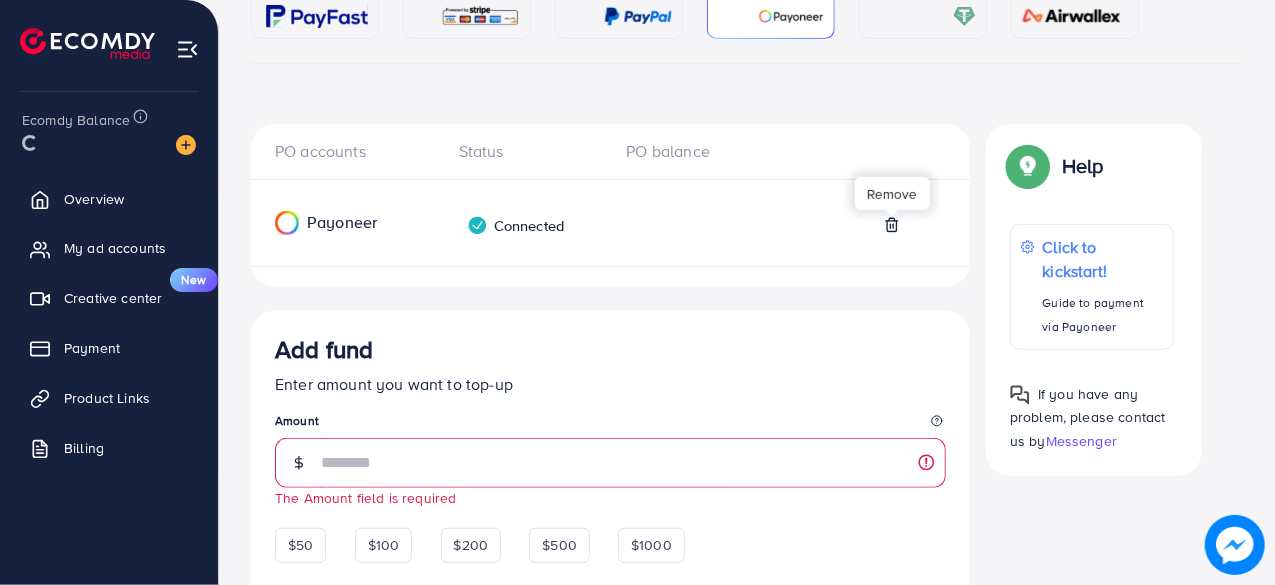 scroll, scrollTop: 178, scrollLeft: 0, axis: vertical 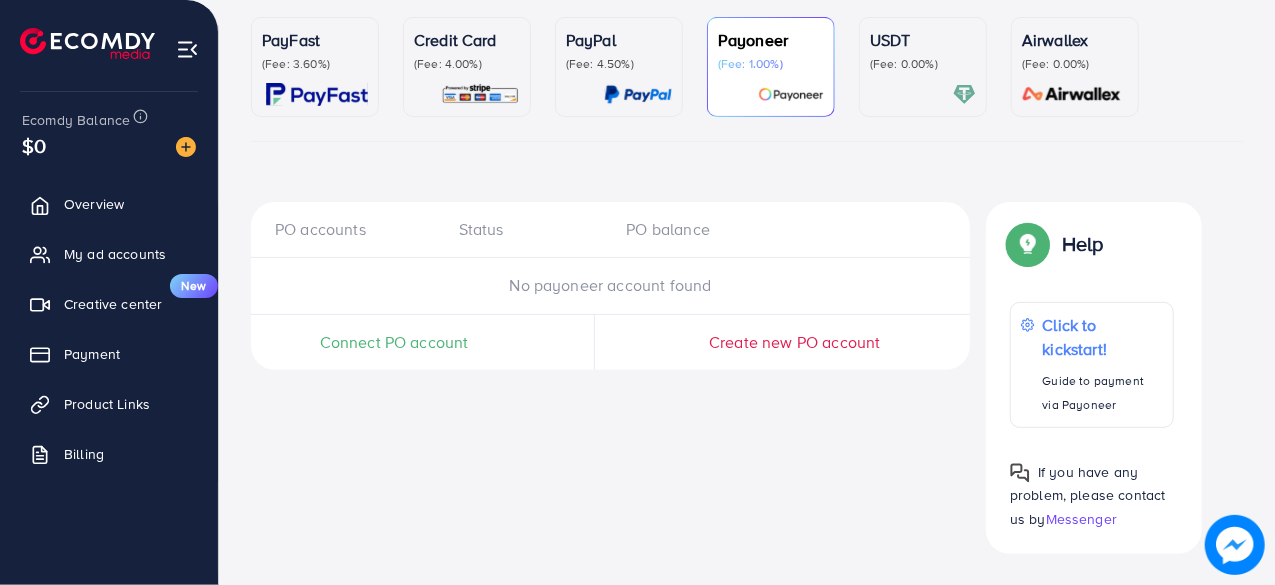 click at bounding box center (923, 94) 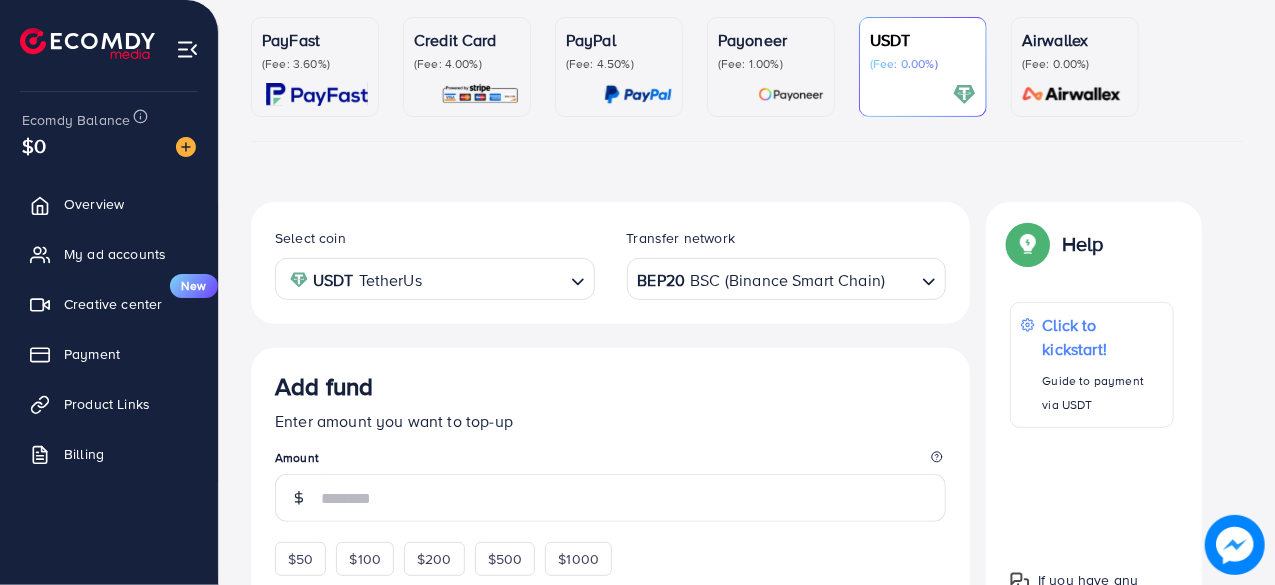 click on "Select coin   USDT TetherUs           Loading...     Transfer network   BEP20 BSC (Binance Smart Chain)           Loading..." at bounding box center (610, 263) 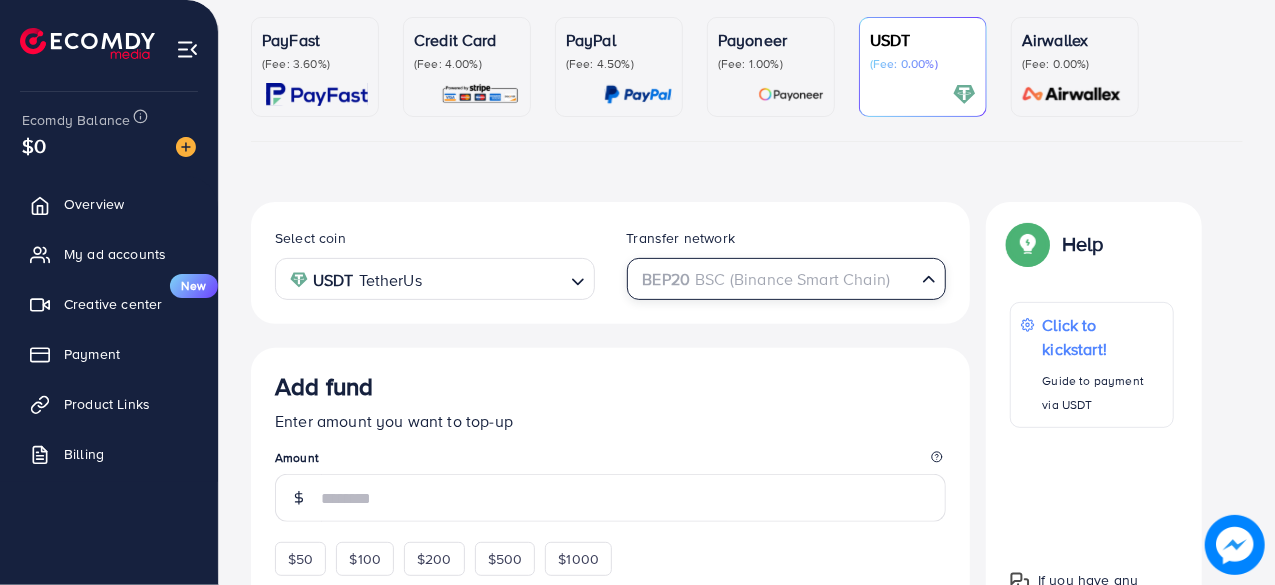 click on "BEP20 BSC (Binance Smart Chain)" at bounding box center [775, 277] 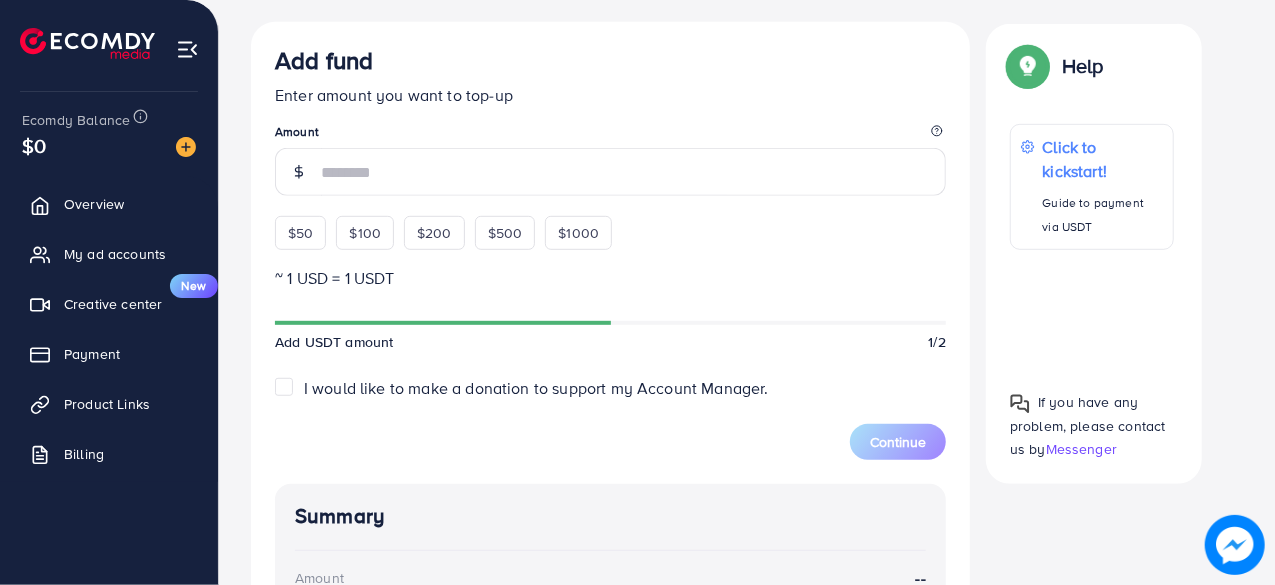 scroll, scrollTop: 507, scrollLeft: 0, axis: vertical 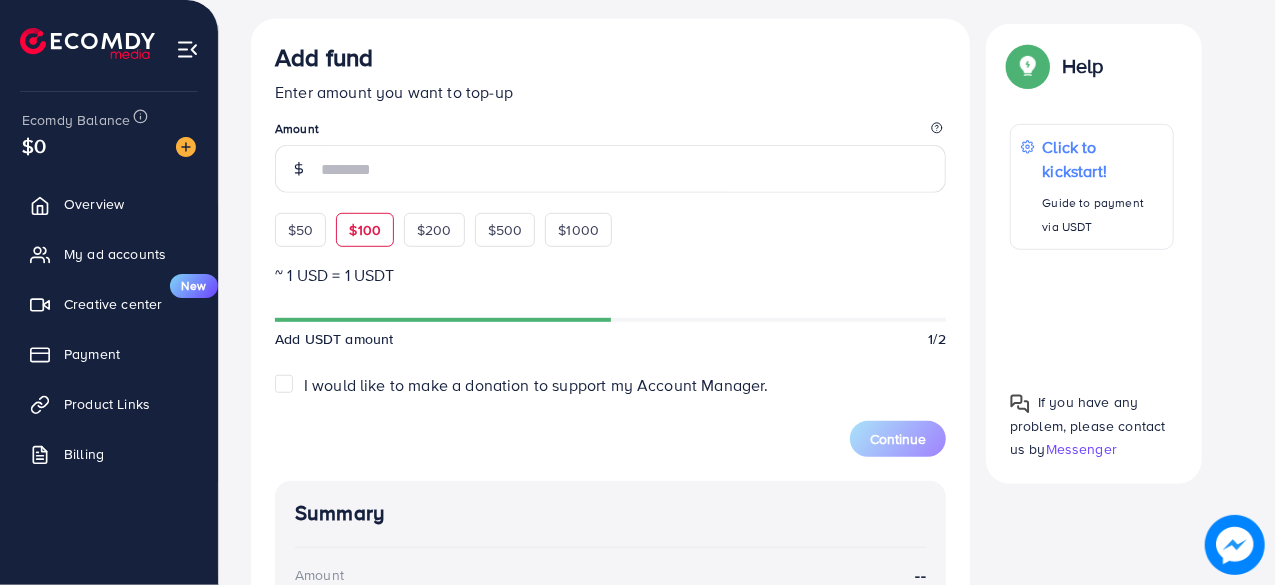 click on "$100" at bounding box center [365, 230] 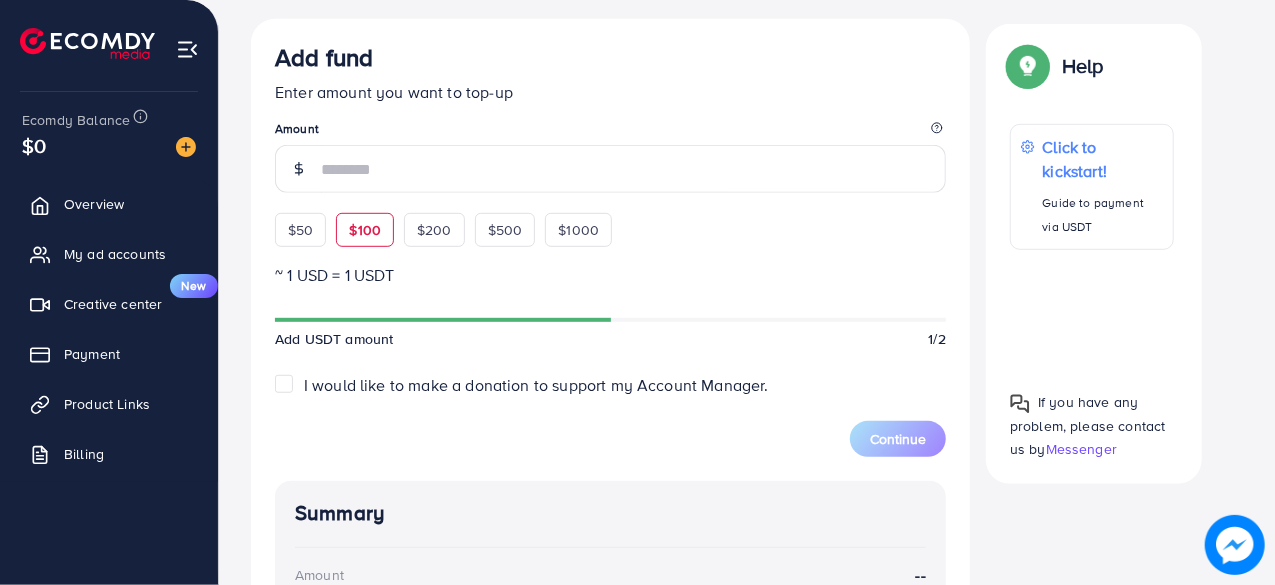 type on "***" 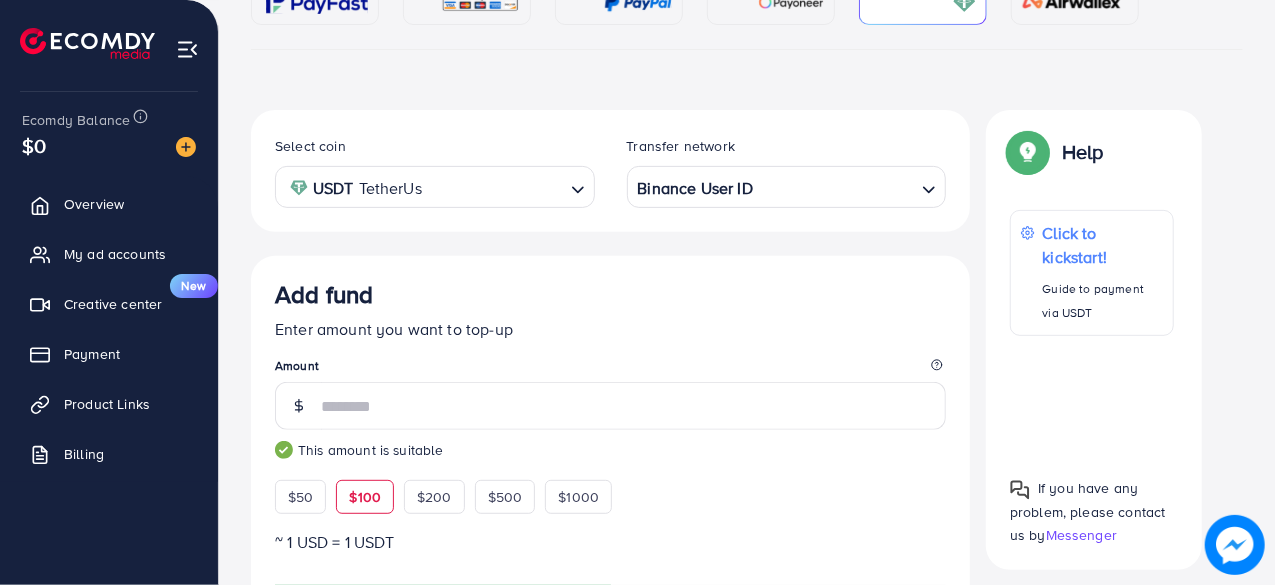 scroll, scrollTop: 0, scrollLeft: 0, axis: both 